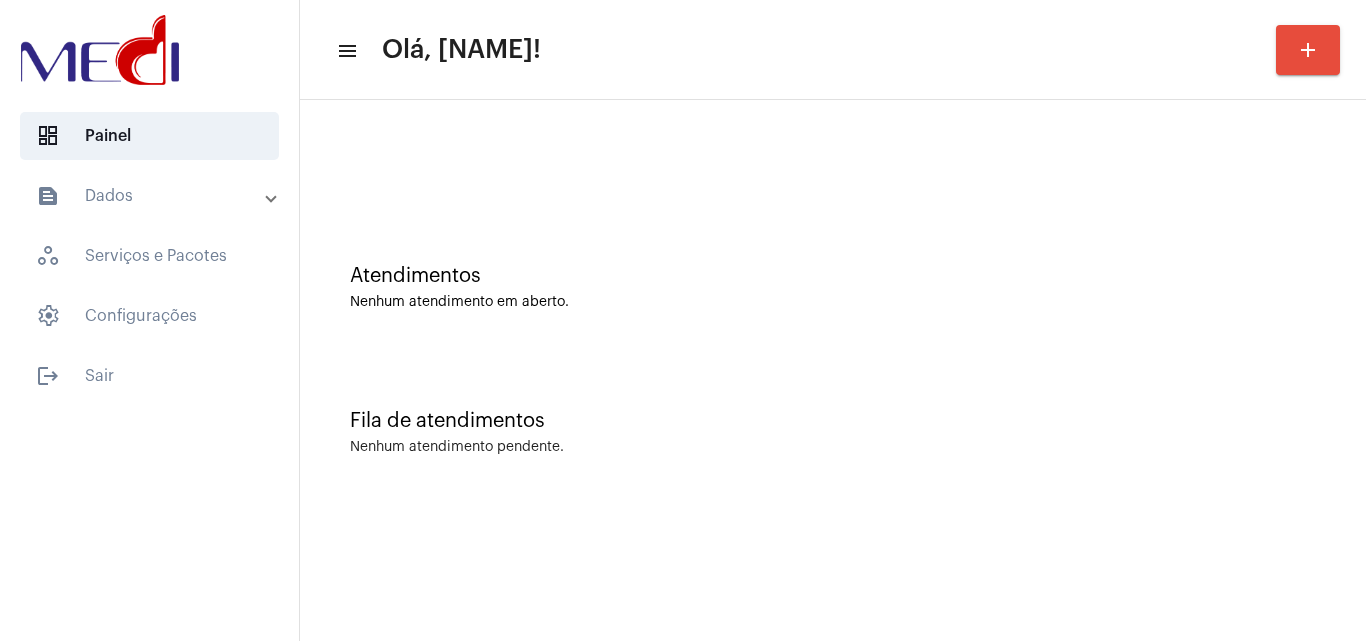 scroll, scrollTop: 0, scrollLeft: 0, axis: both 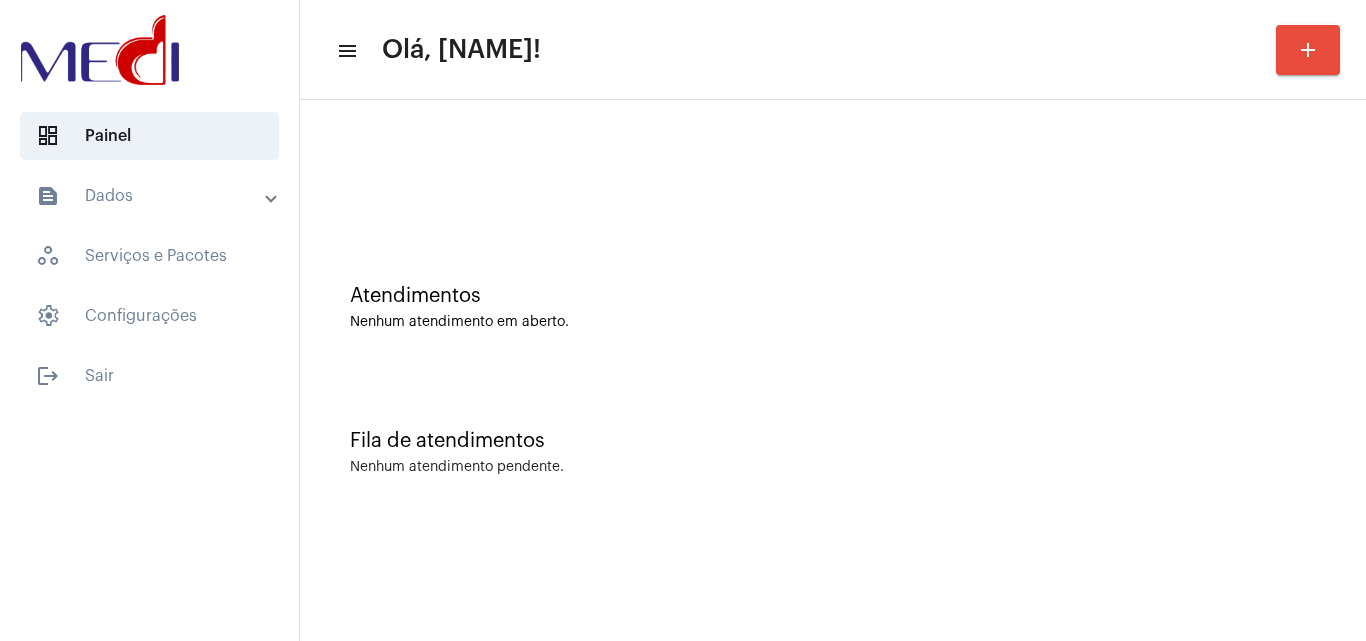 click on "Atendimentos Nenhum atendimento em aberto." 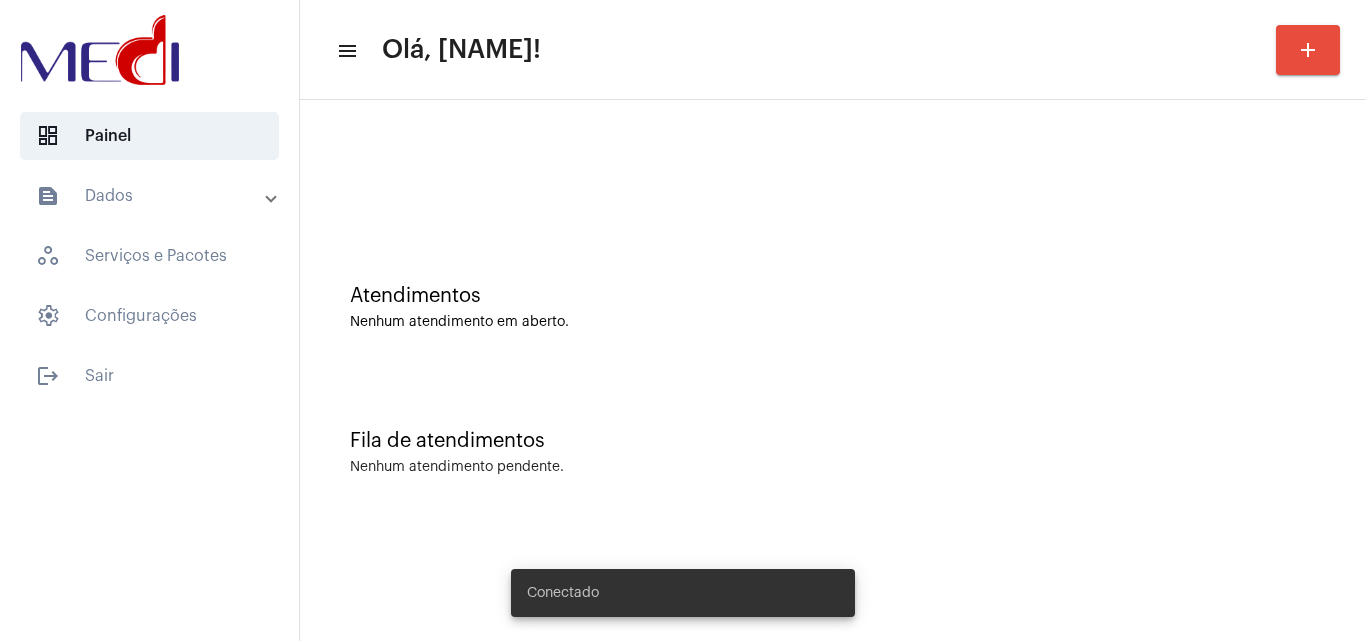 scroll, scrollTop: 0, scrollLeft: 0, axis: both 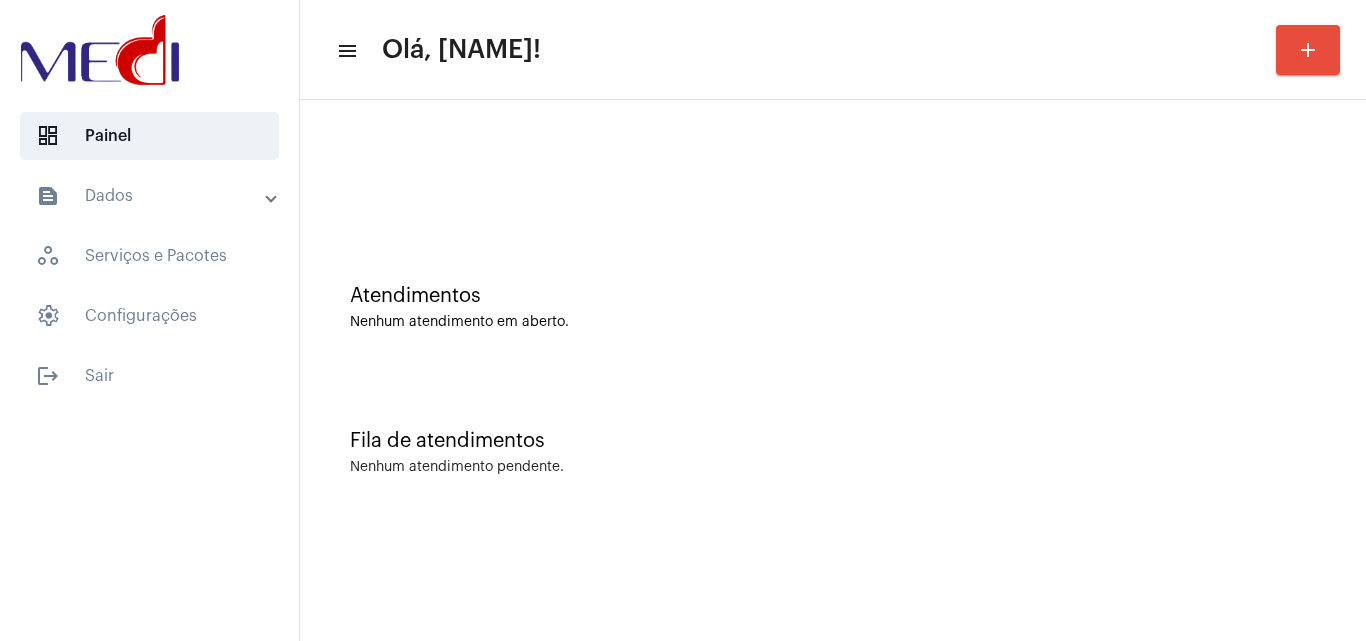 click on "Fila de atendimentos Nenhum atendimento pendente." 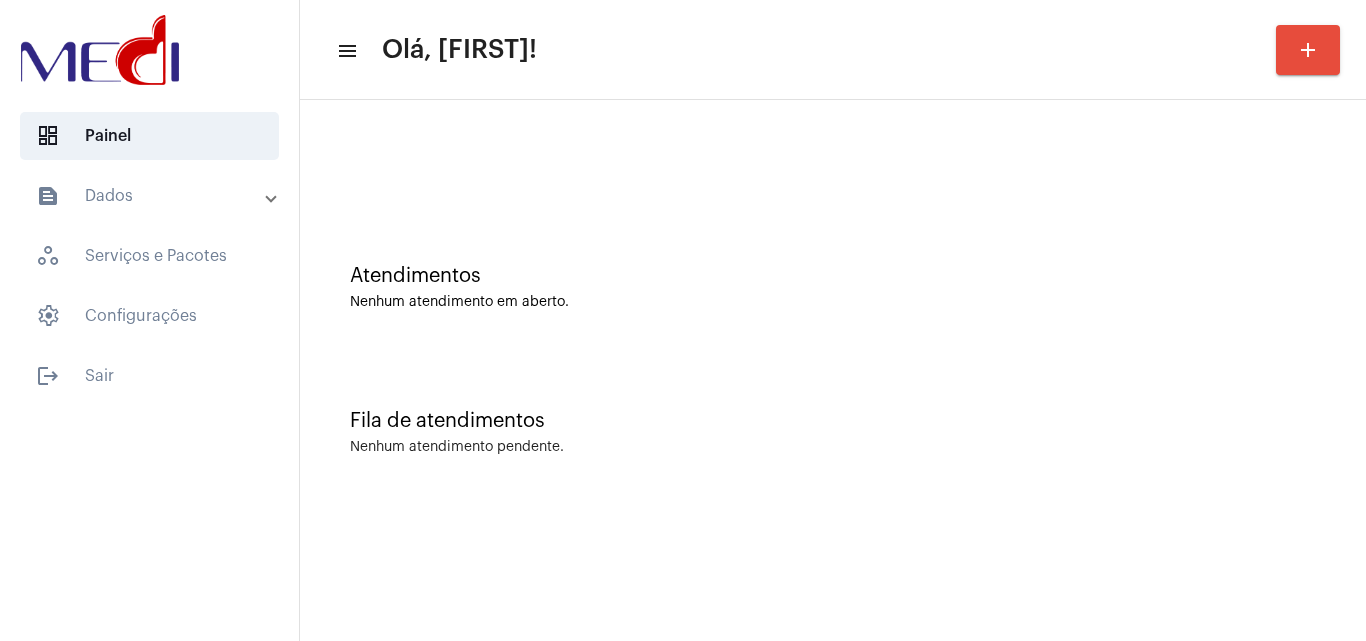 scroll, scrollTop: 0, scrollLeft: 0, axis: both 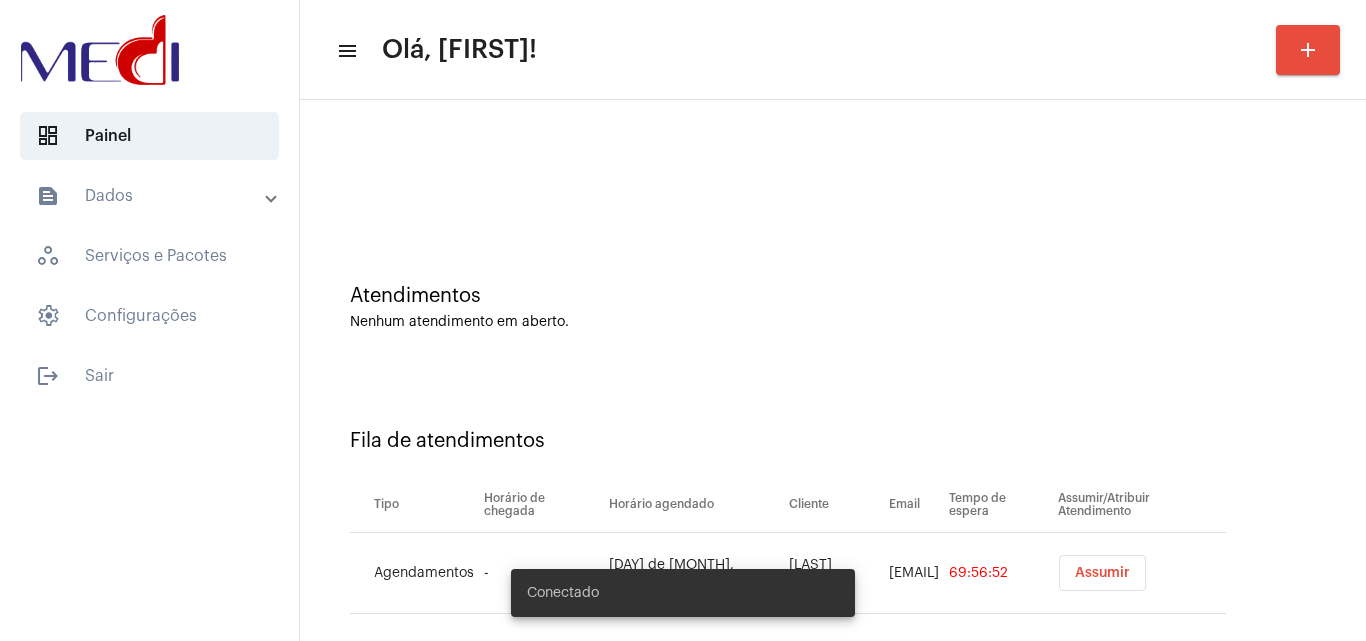 click on "Assumir" at bounding box center (1102, 573) 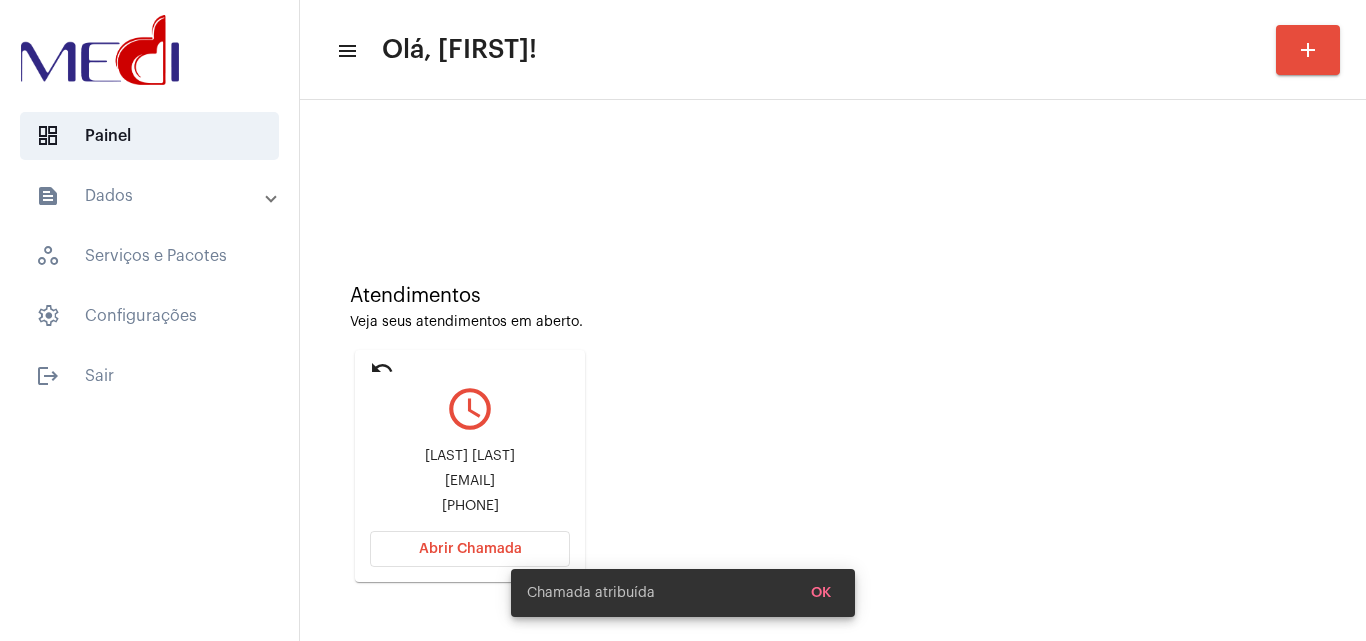 click on "ibineias@gmail.com" 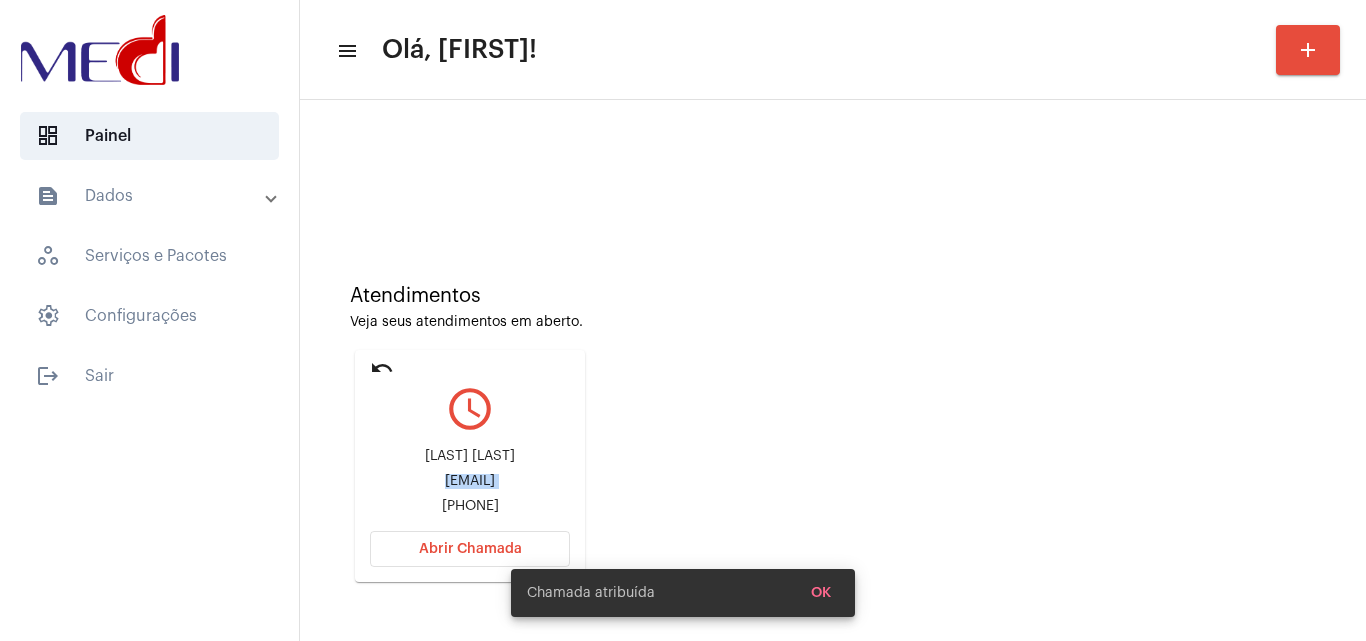 click on "ibineias@gmail.com" 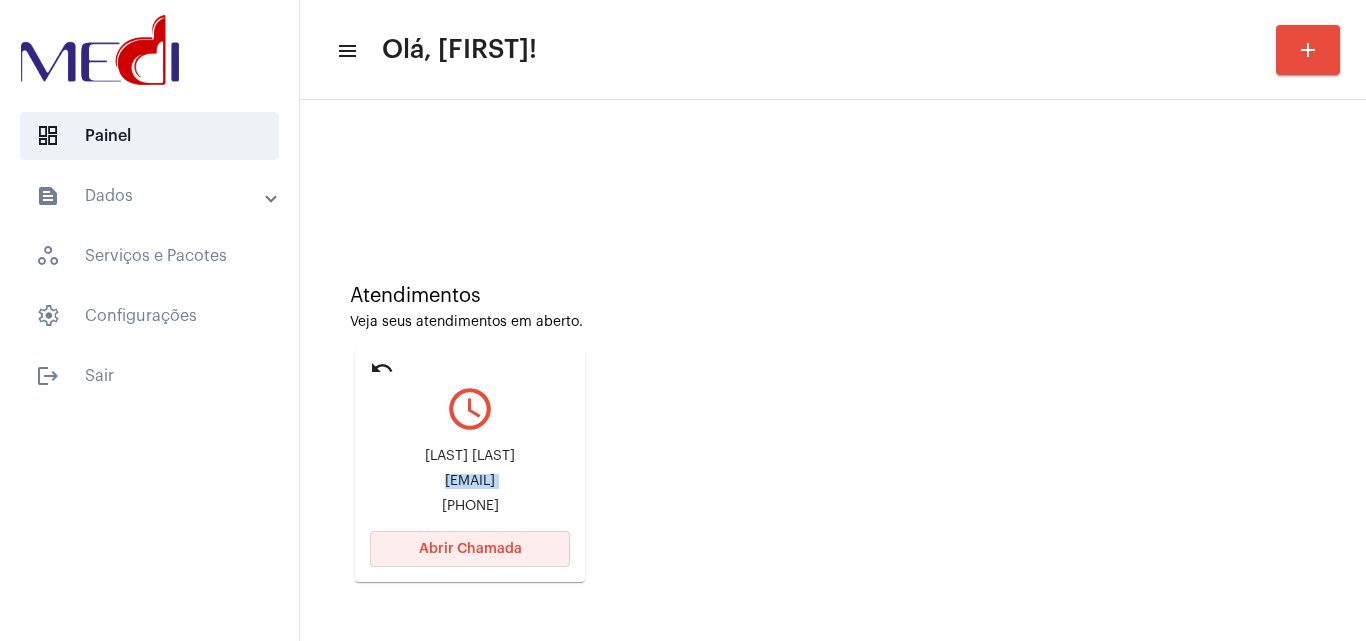 click on "Abrir Chamada" 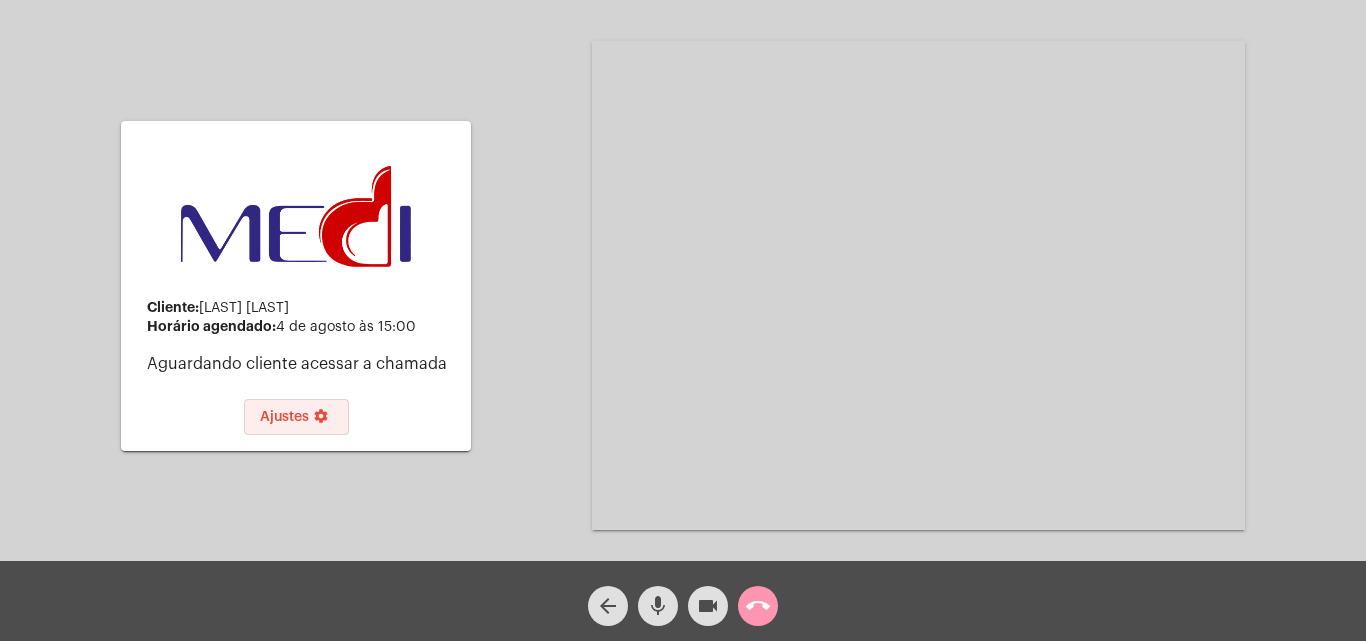 click on "settings" 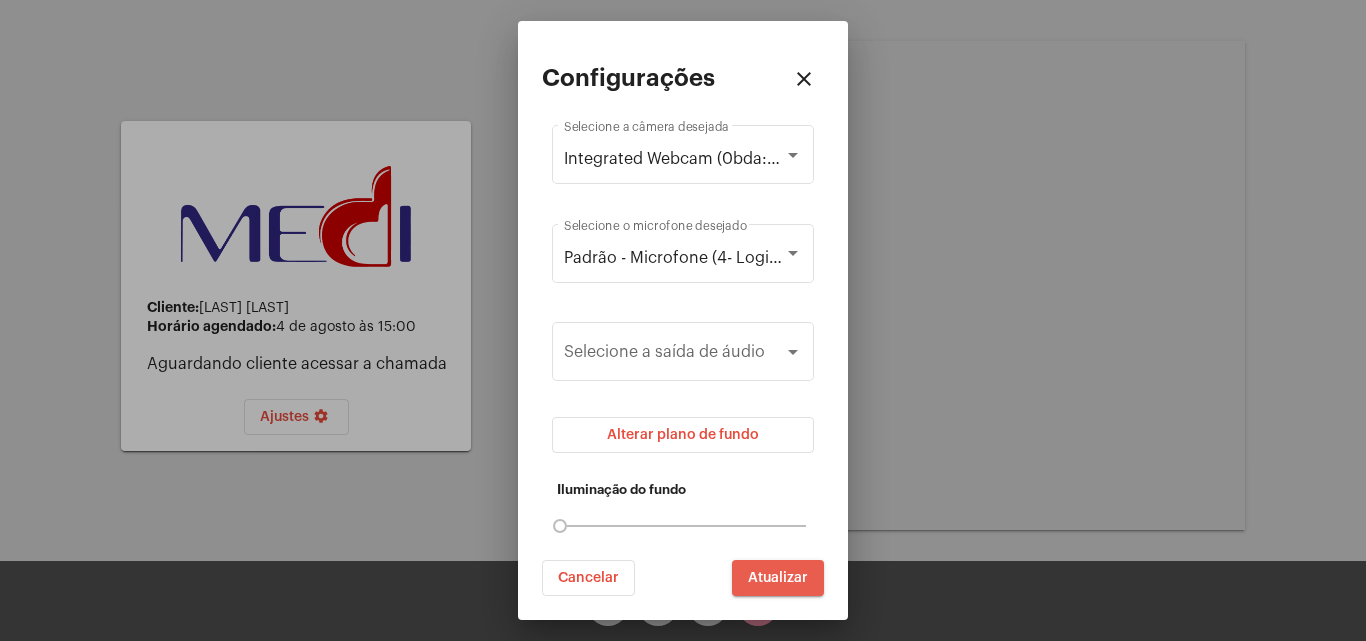 click on "Atualizar" at bounding box center [778, 578] 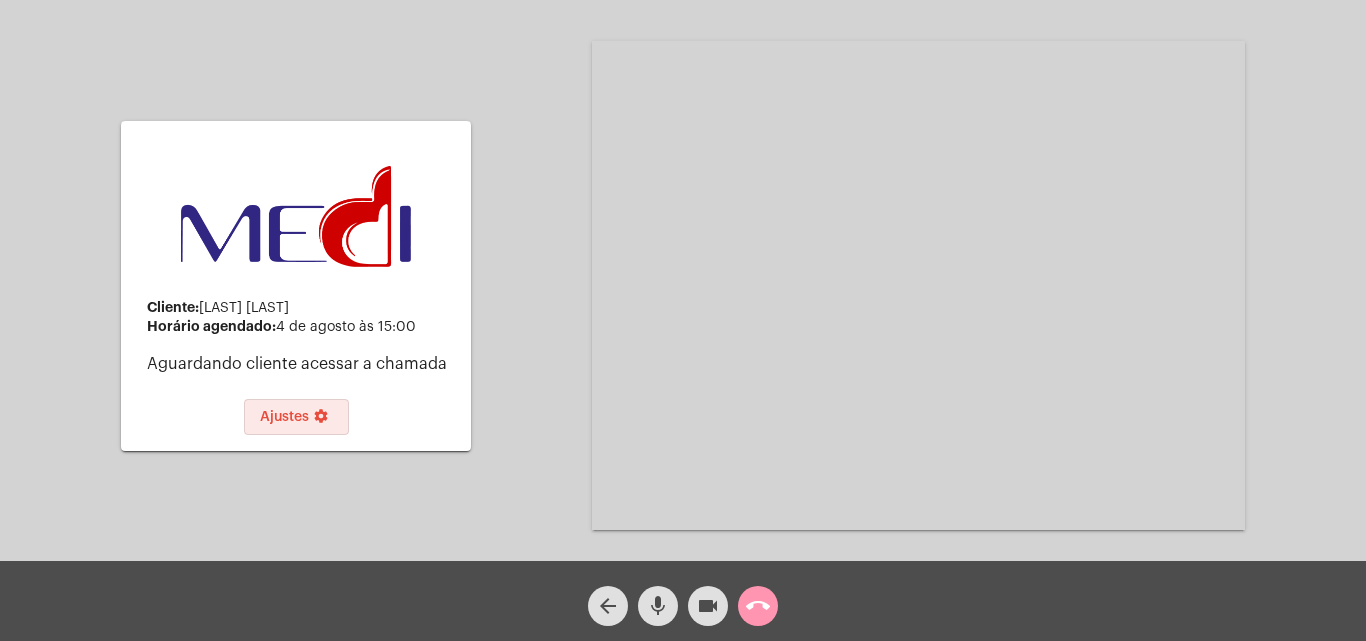 click on "call_end" 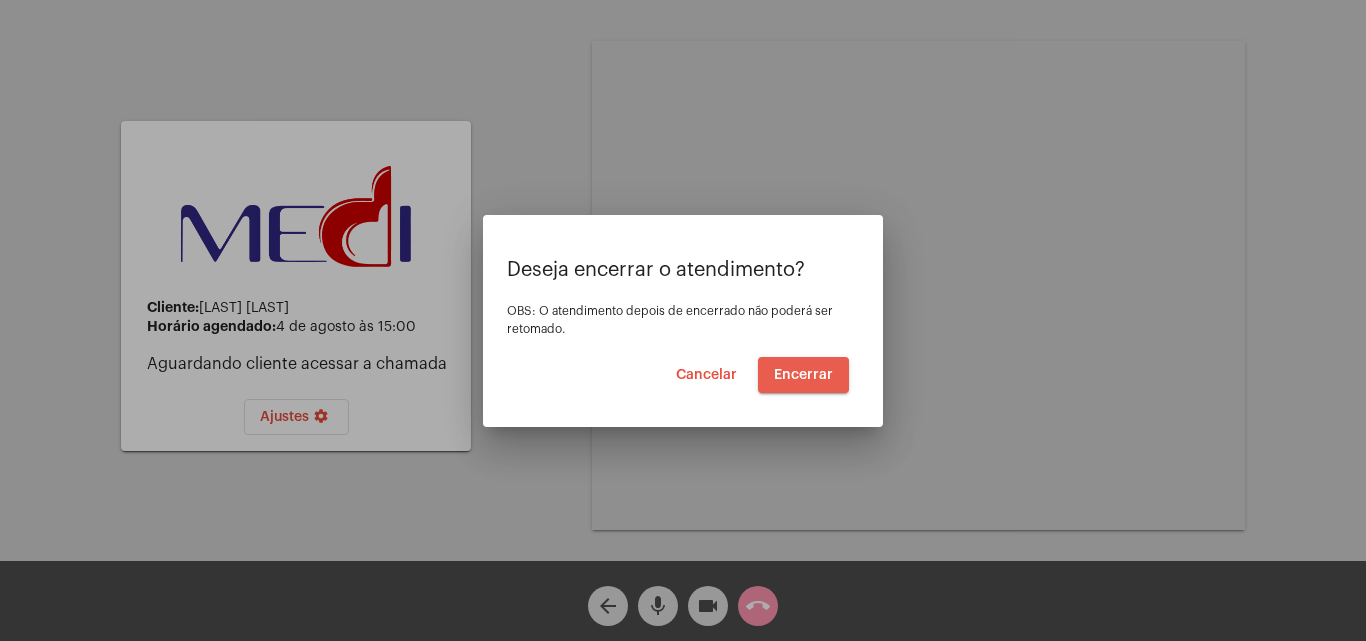 click on "Encerrar" at bounding box center (803, 375) 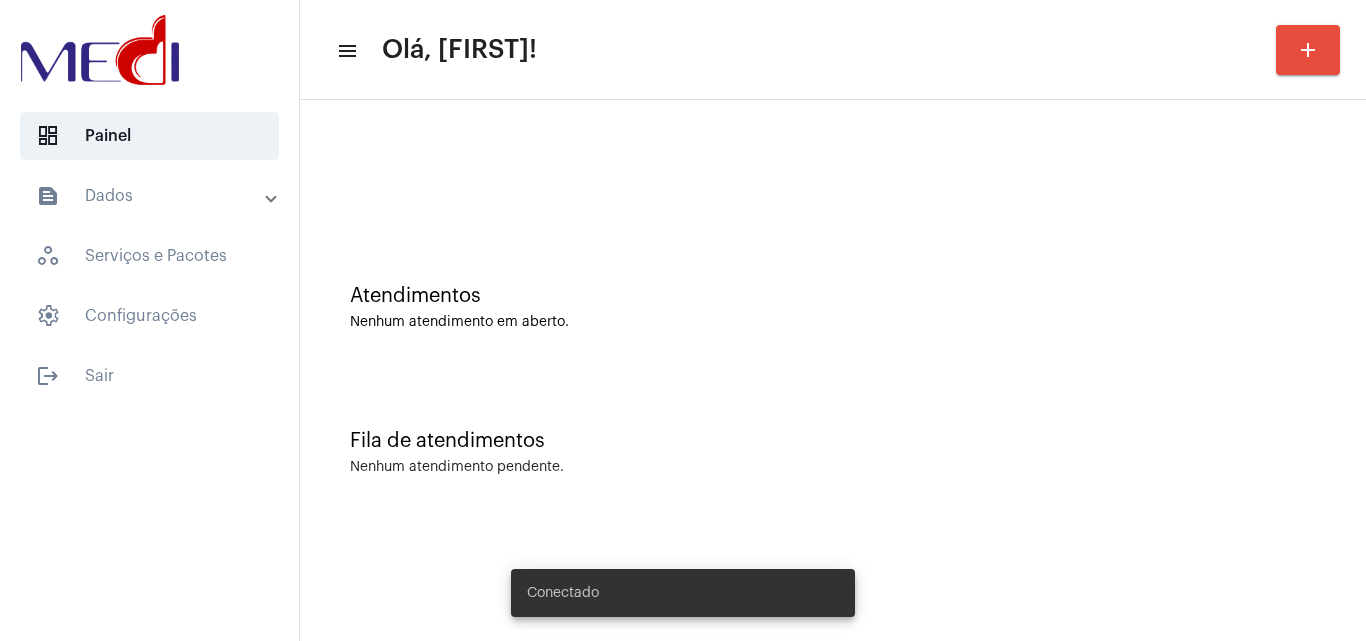 scroll, scrollTop: 0, scrollLeft: 0, axis: both 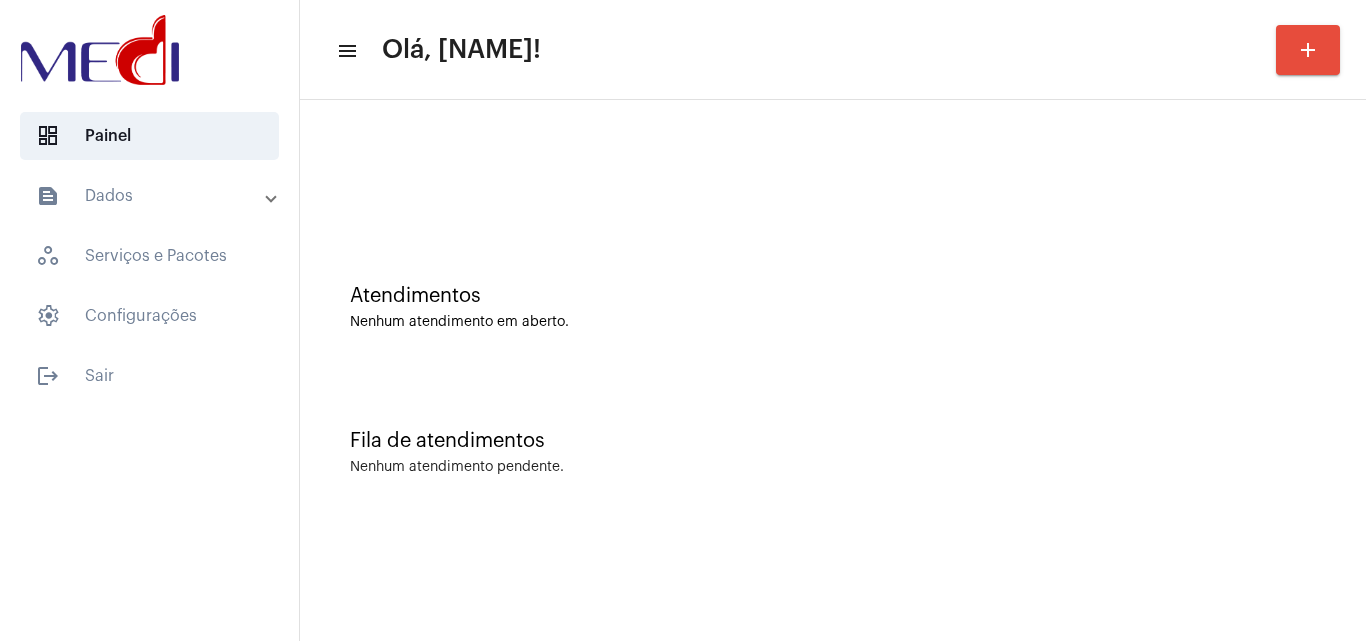 click on "Fila de atendimentos Nenhum atendimento pendente." 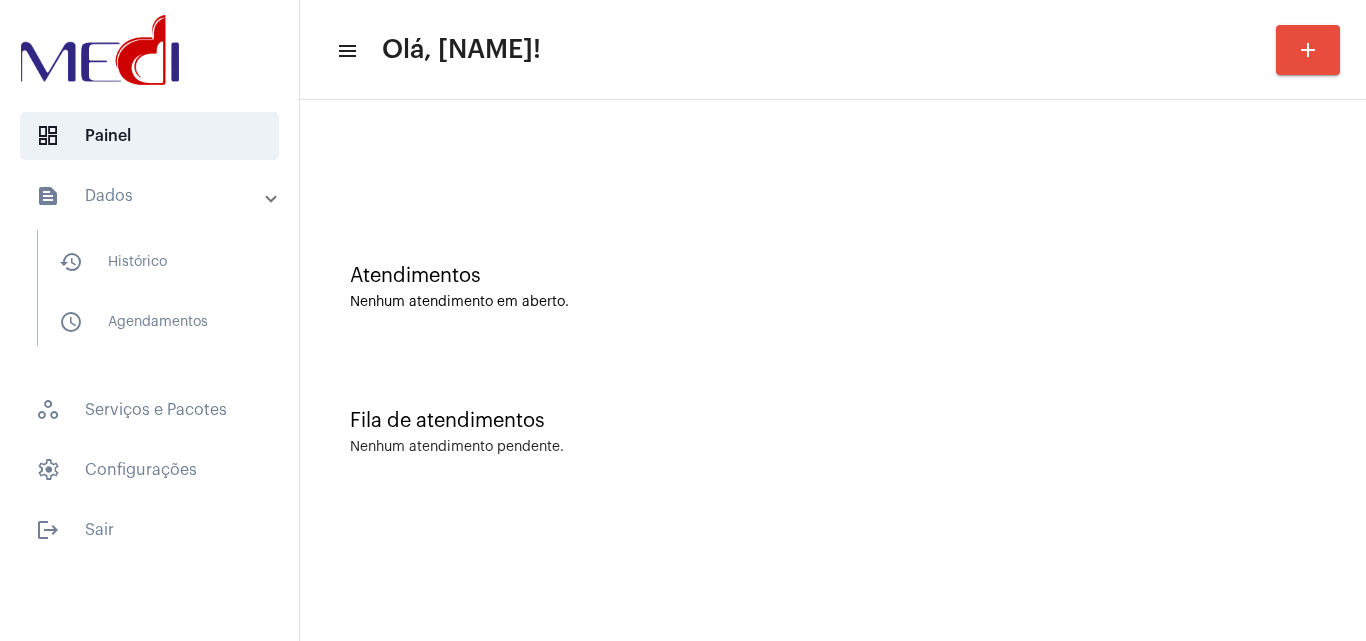 scroll, scrollTop: 0, scrollLeft: 0, axis: both 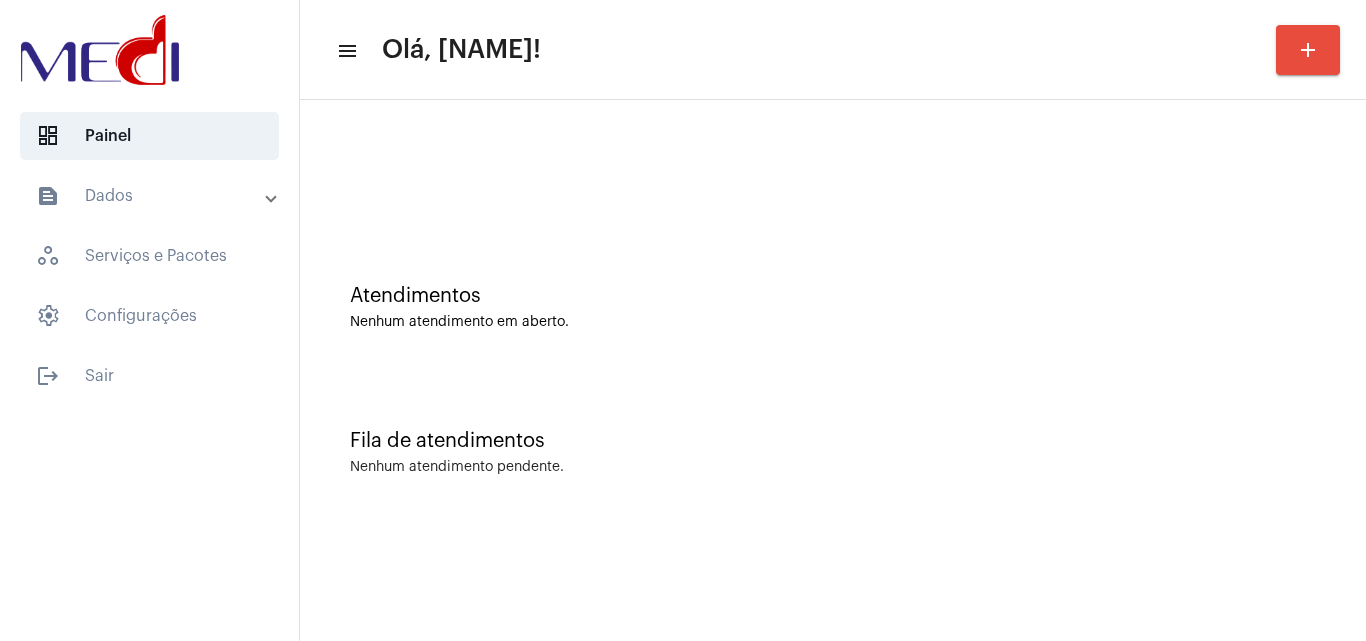 click on "Fila de atendimentos" 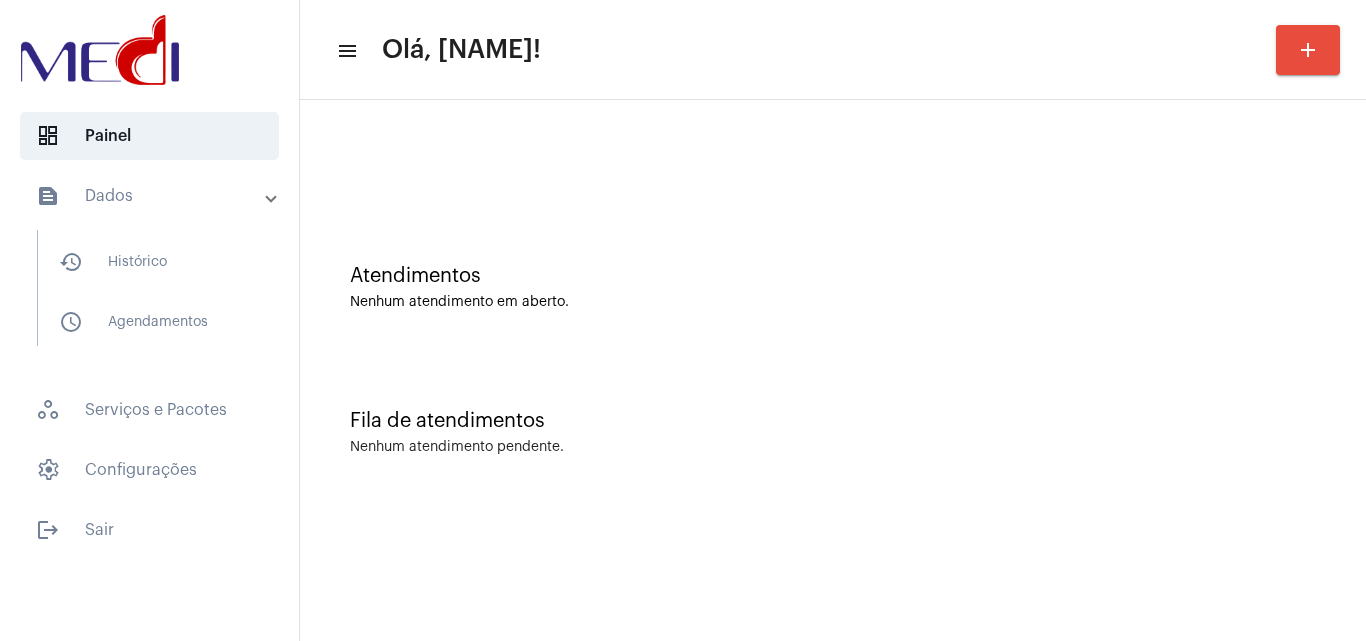 scroll, scrollTop: 0, scrollLeft: 0, axis: both 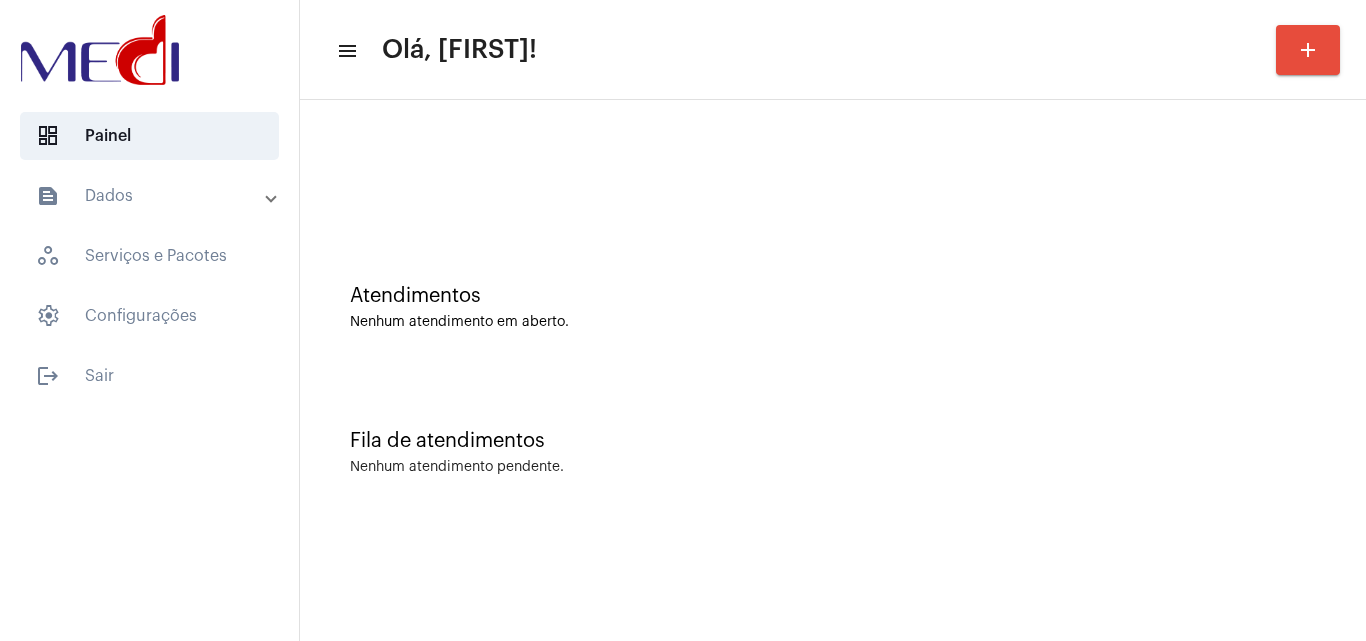 click on "Fila de atendimentos" 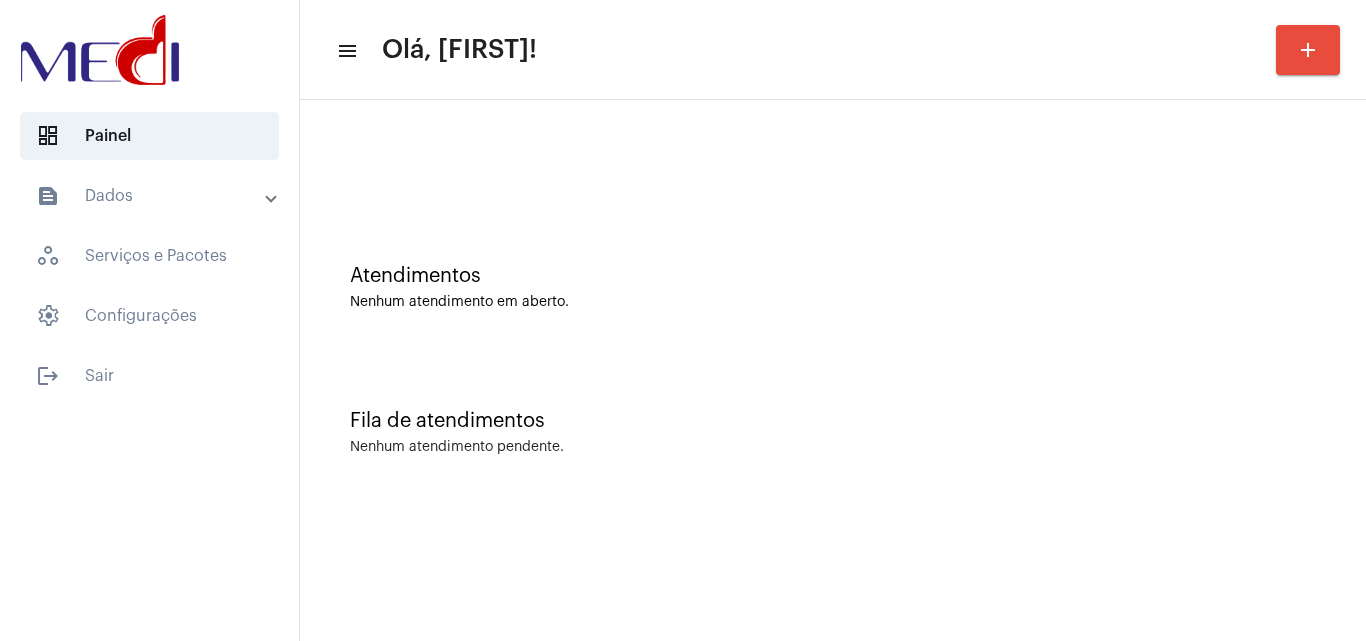 scroll, scrollTop: 0, scrollLeft: 0, axis: both 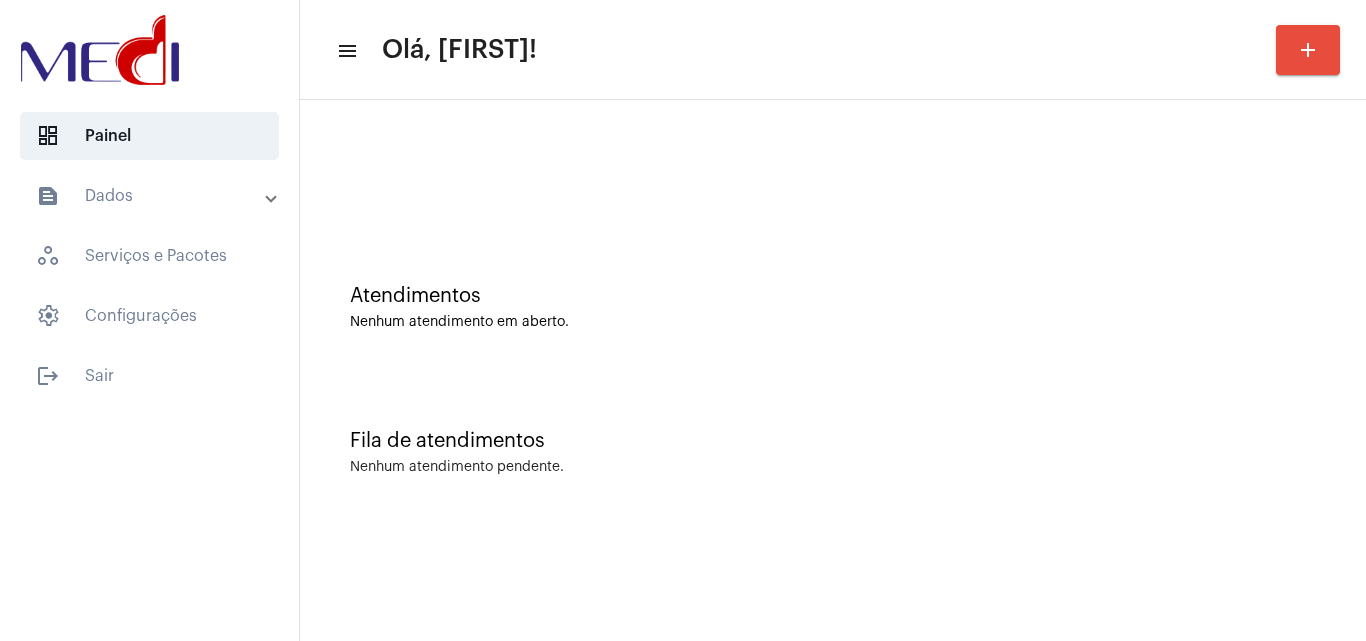 click on "Fila de atendimentos Nenhum atendimento pendente." 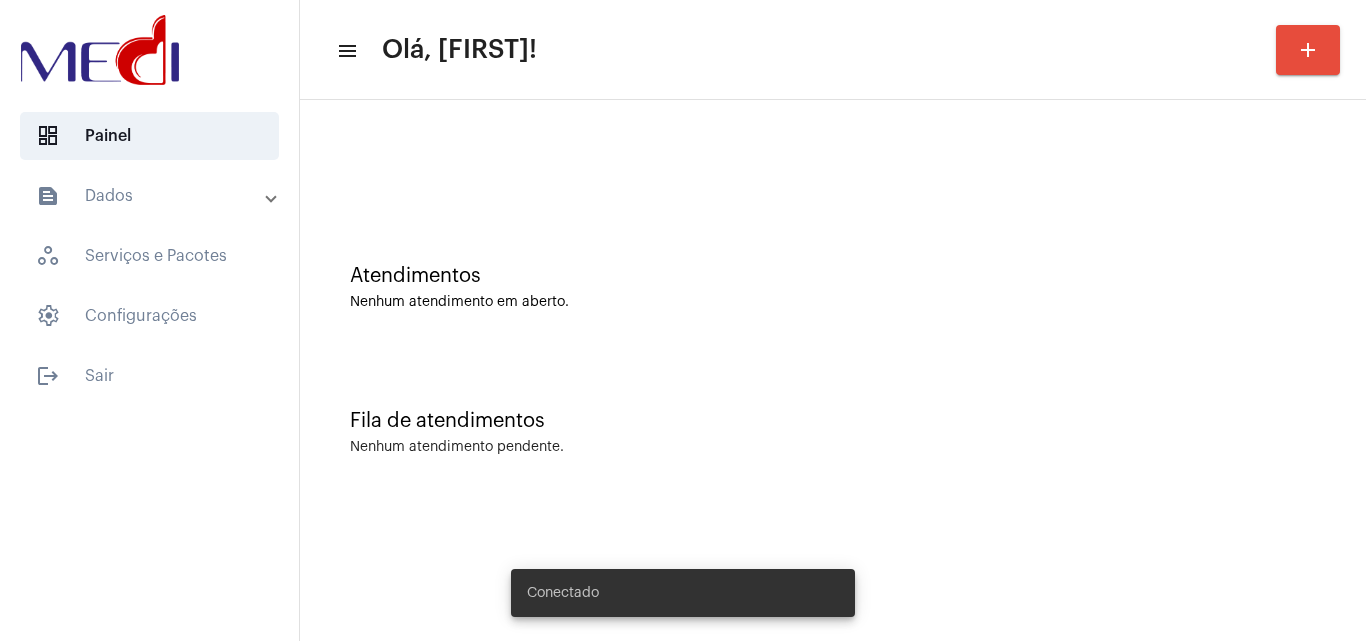 scroll, scrollTop: 0, scrollLeft: 0, axis: both 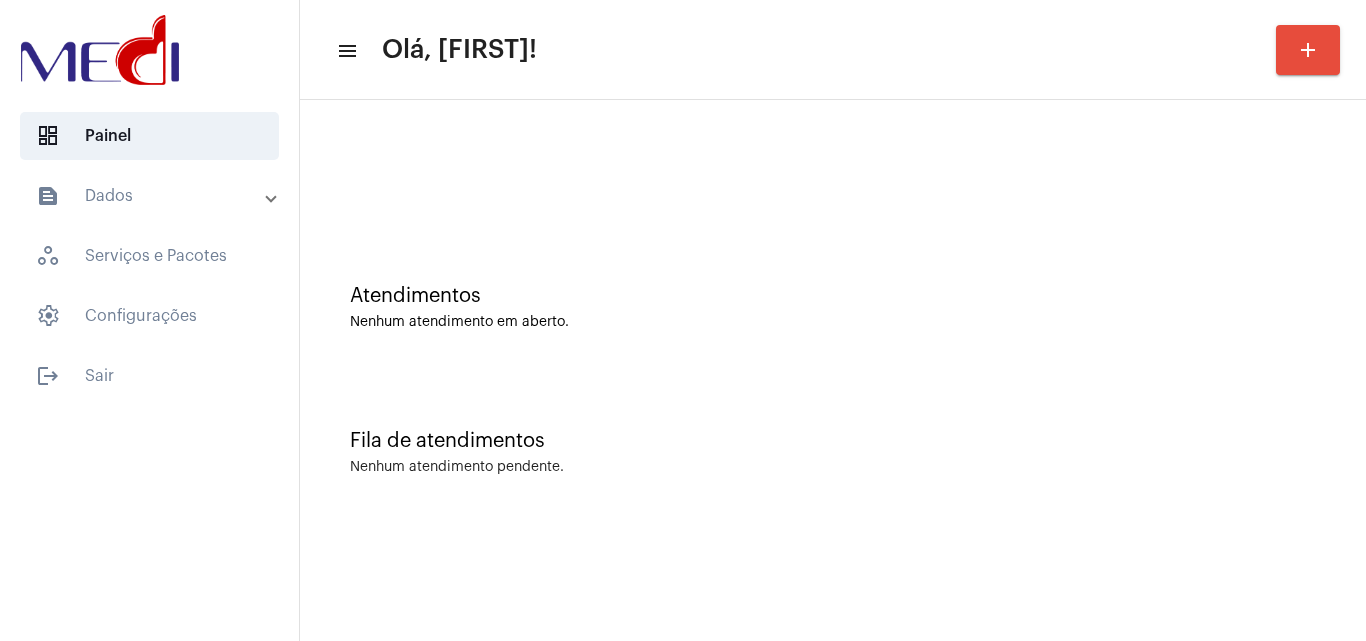 click on "Fila de atendimentos Nenhum atendimento pendente." 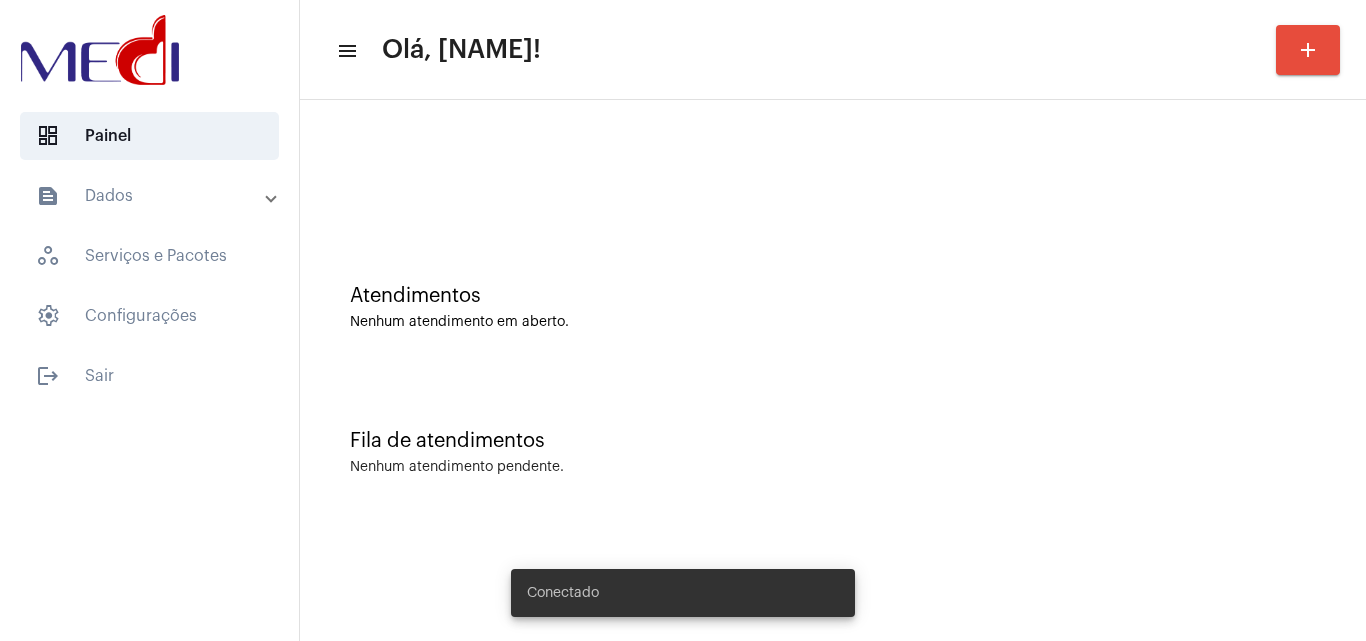 scroll, scrollTop: 0, scrollLeft: 0, axis: both 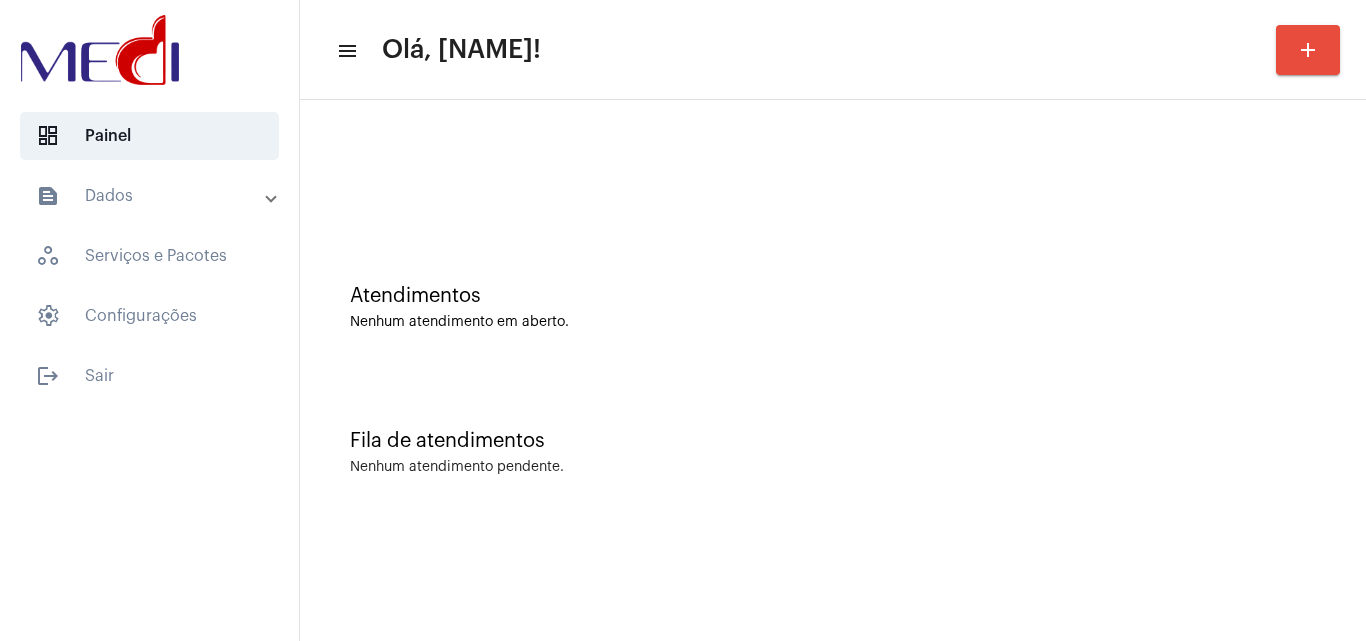 click on "Fila de atendimentos Nenhum atendimento pendente." 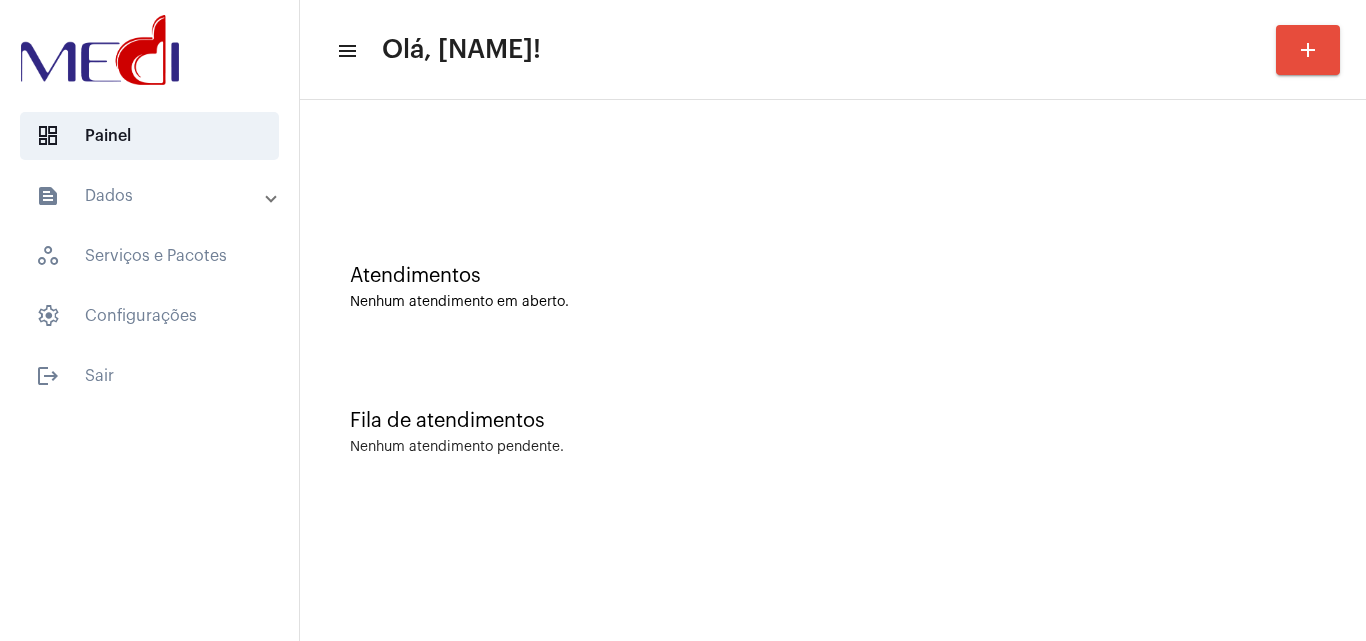 scroll, scrollTop: 0, scrollLeft: 0, axis: both 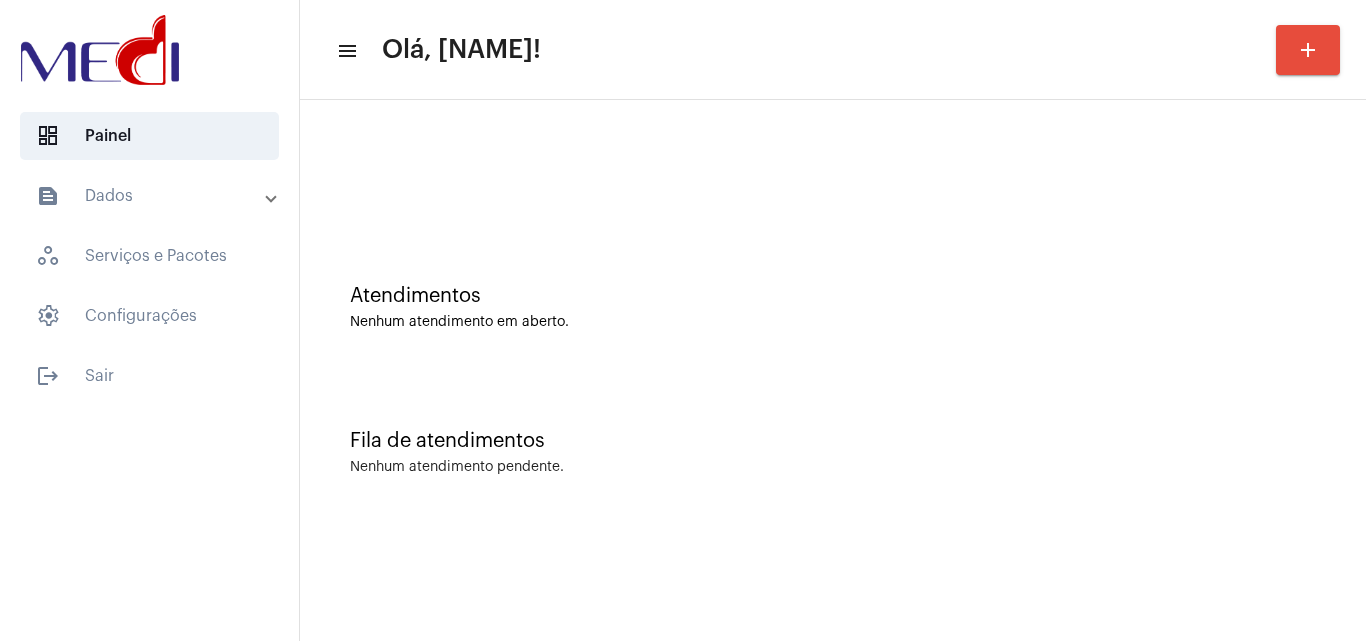 click on "Fila de atendimentos Nenhum atendimento pendente." 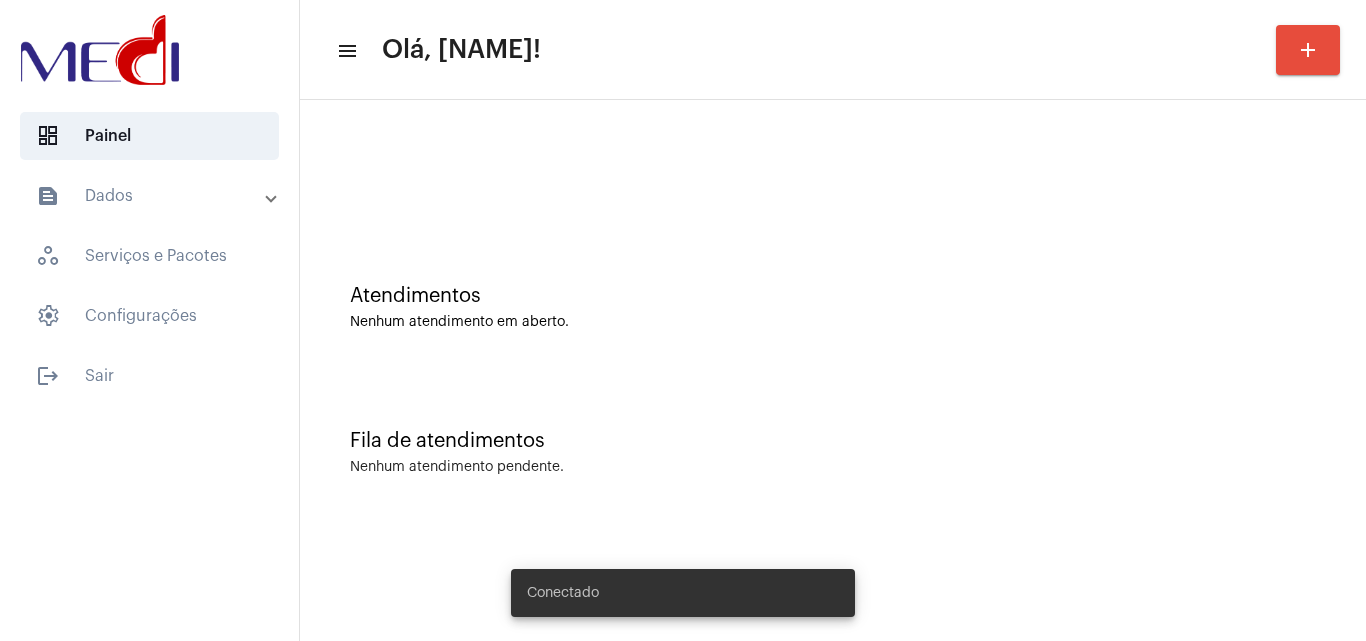 scroll, scrollTop: 0, scrollLeft: 0, axis: both 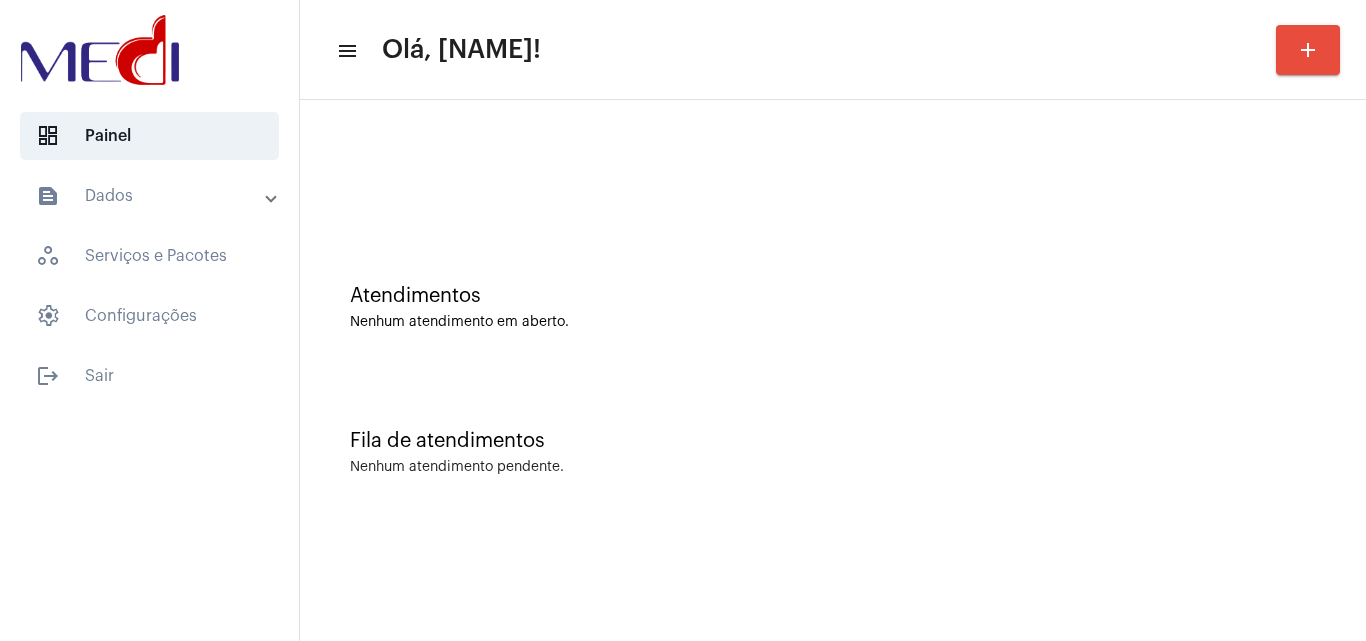click on "Fila de atendimentos Nenhum atendimento pendente." 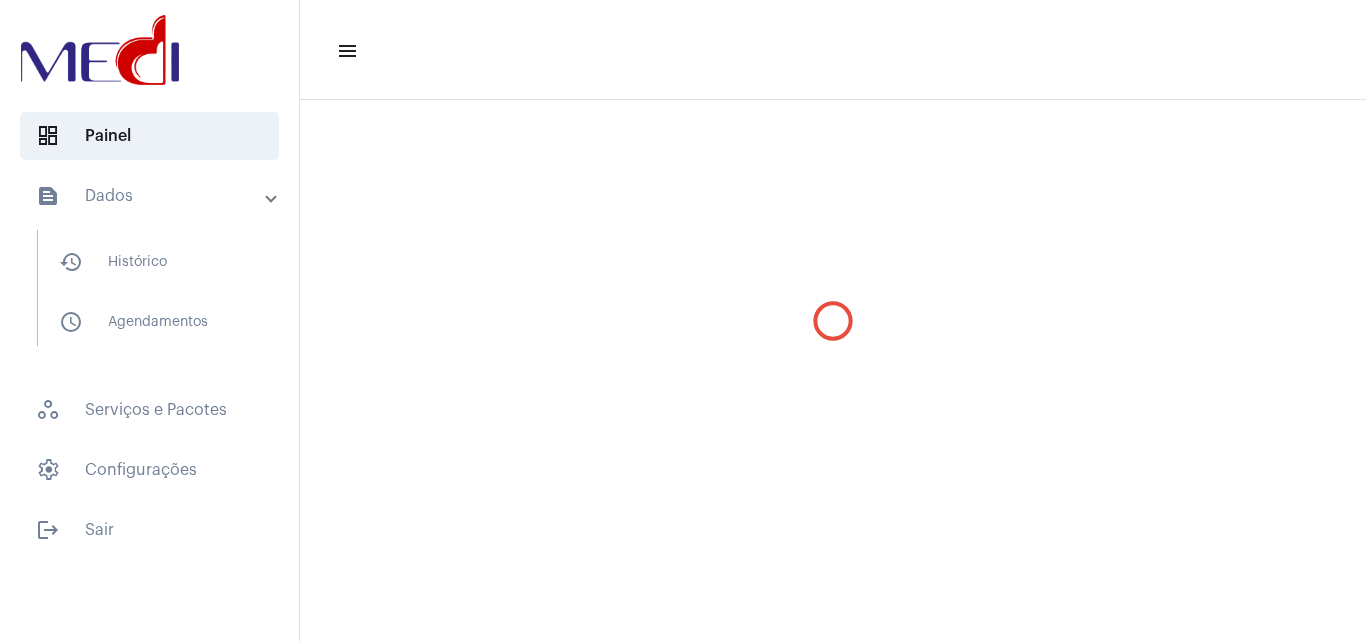 scroll, scrollTop: 0, scrollLeft: 0, axis: both 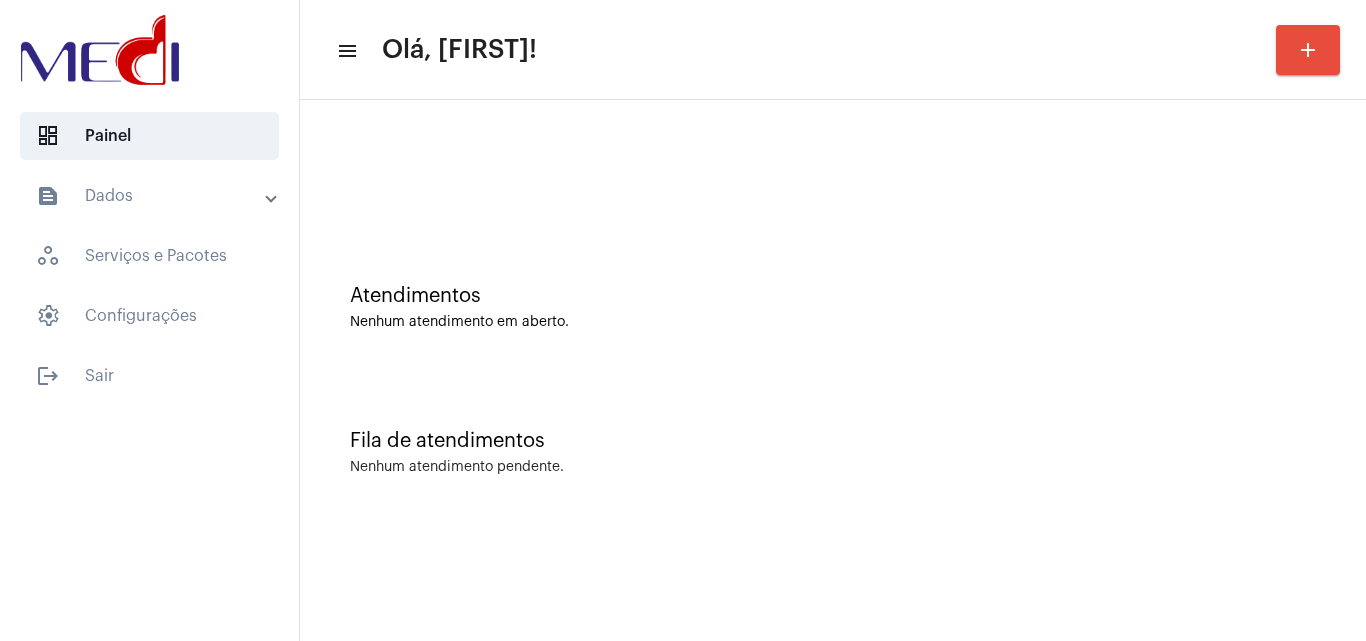 click on "Fila de atendimentos Nenhum atendimento pendente." 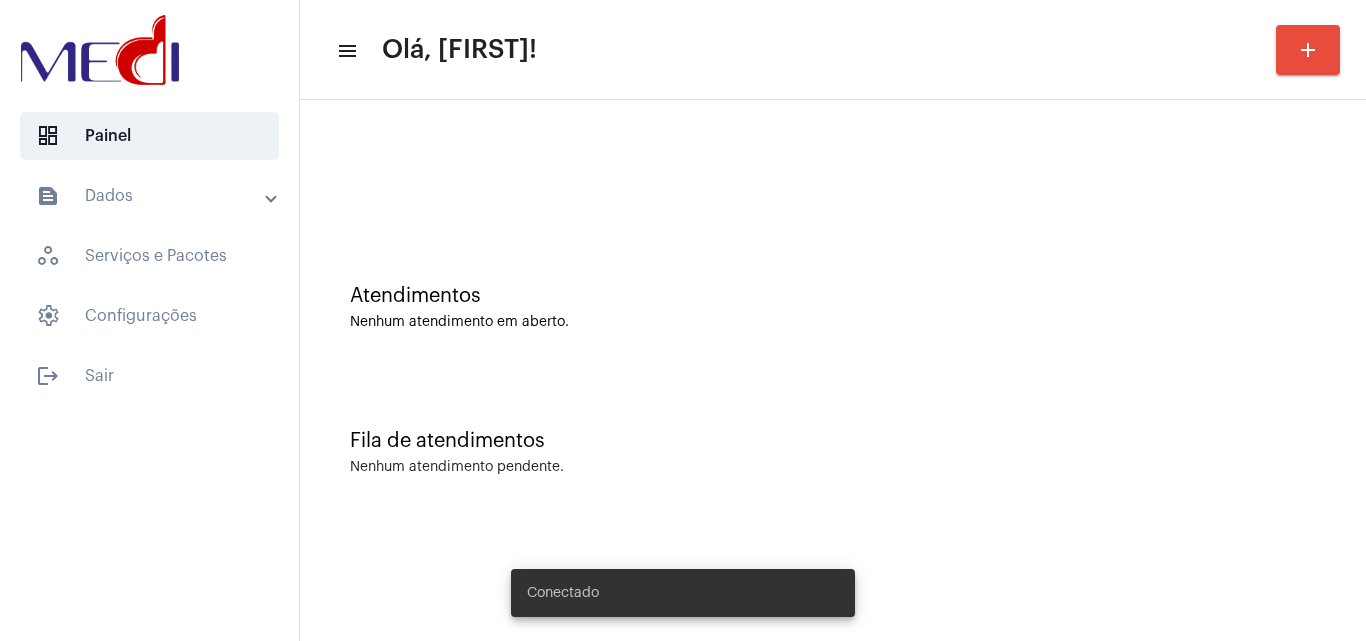 scroll, scrollTop: 0, scrollLeft: 0, axis: both 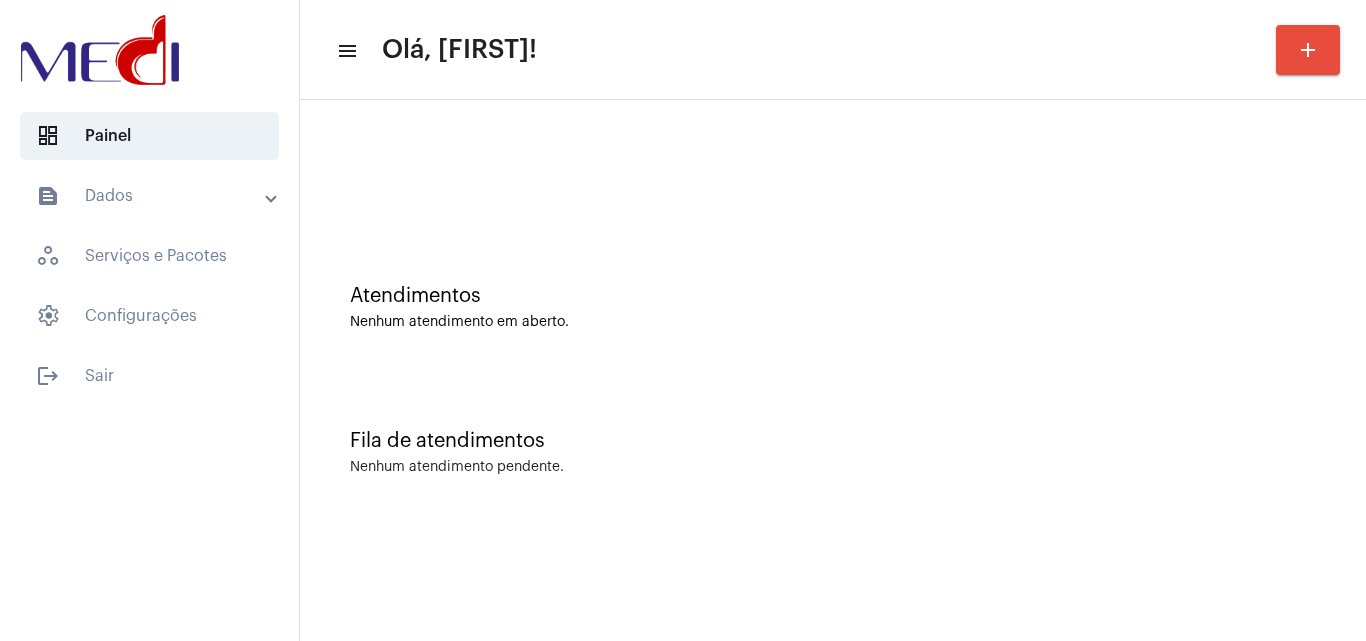 click on "Fila de atendimentos Nenhum atendimento pendente." 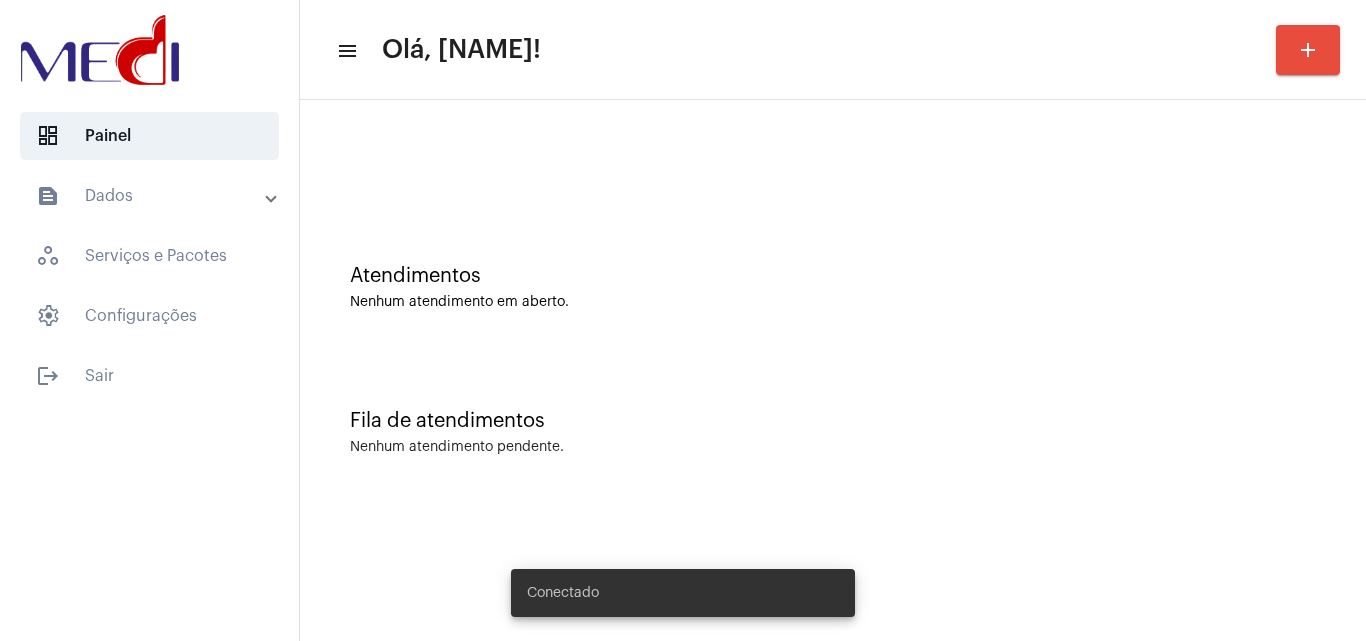 scroll, scrollTop: 0, scrollLeft: 0, axis: both 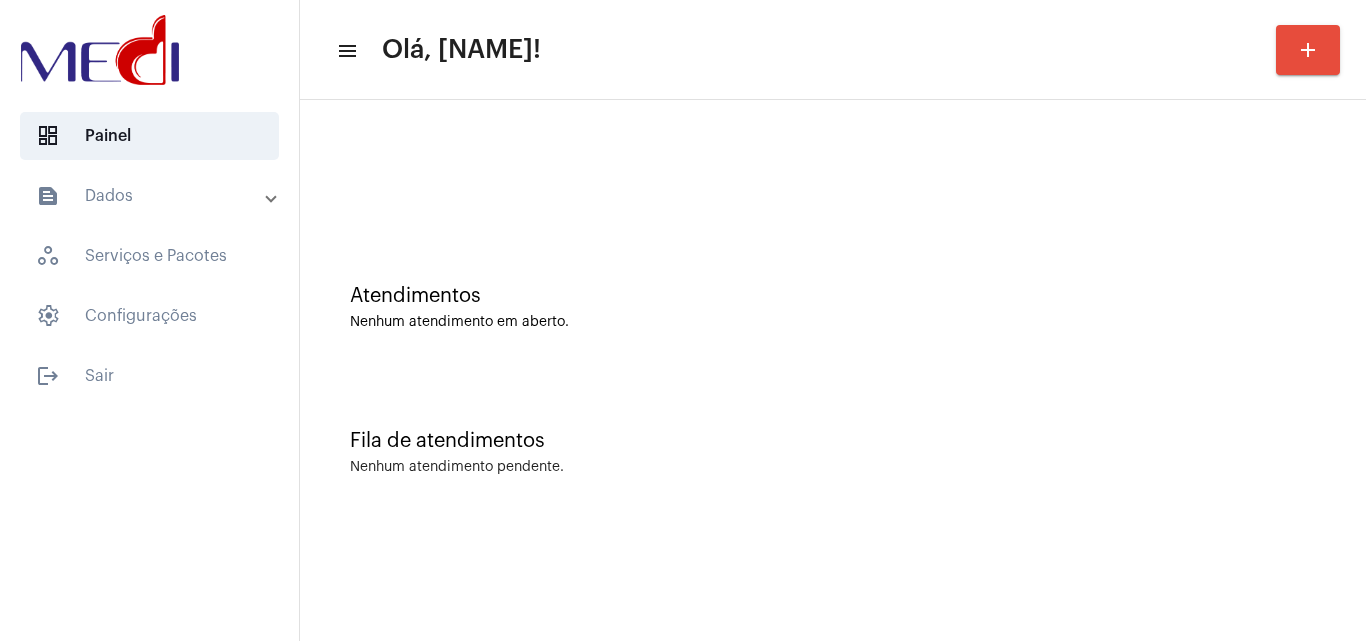 click on "Fila de atendimentos Nenhum atendimento pendente." 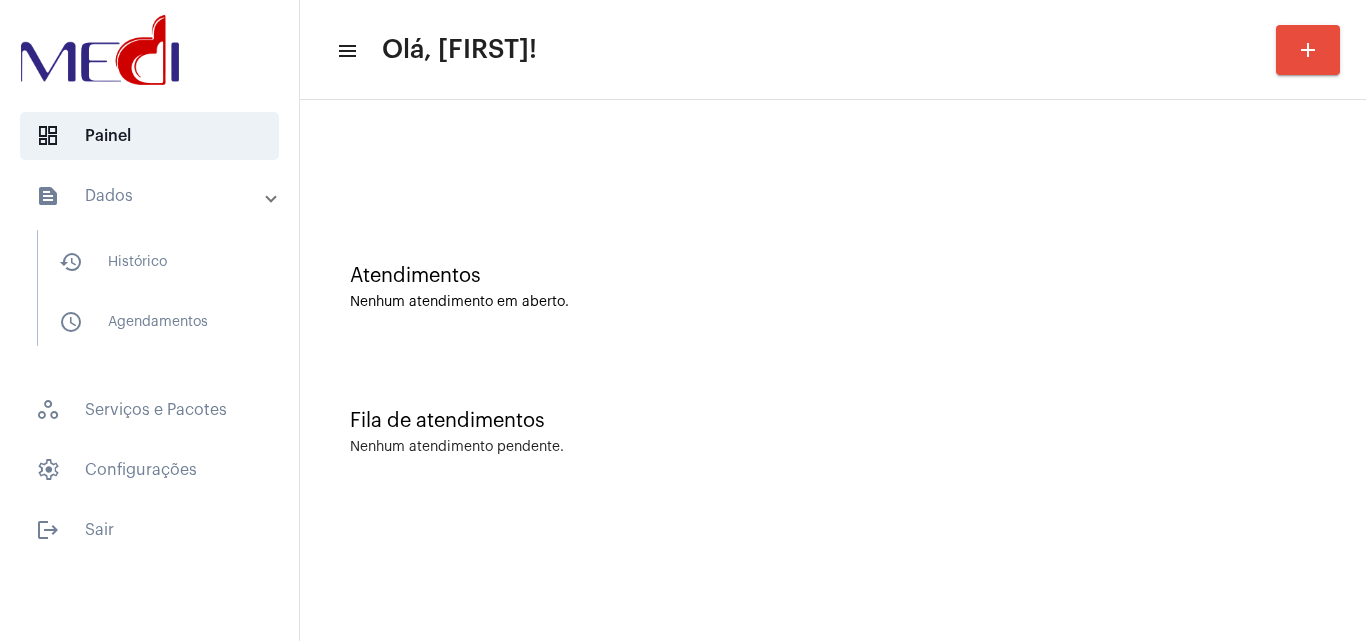 scroll, scrollTop: 0, scrollLeft: 0, axis: both 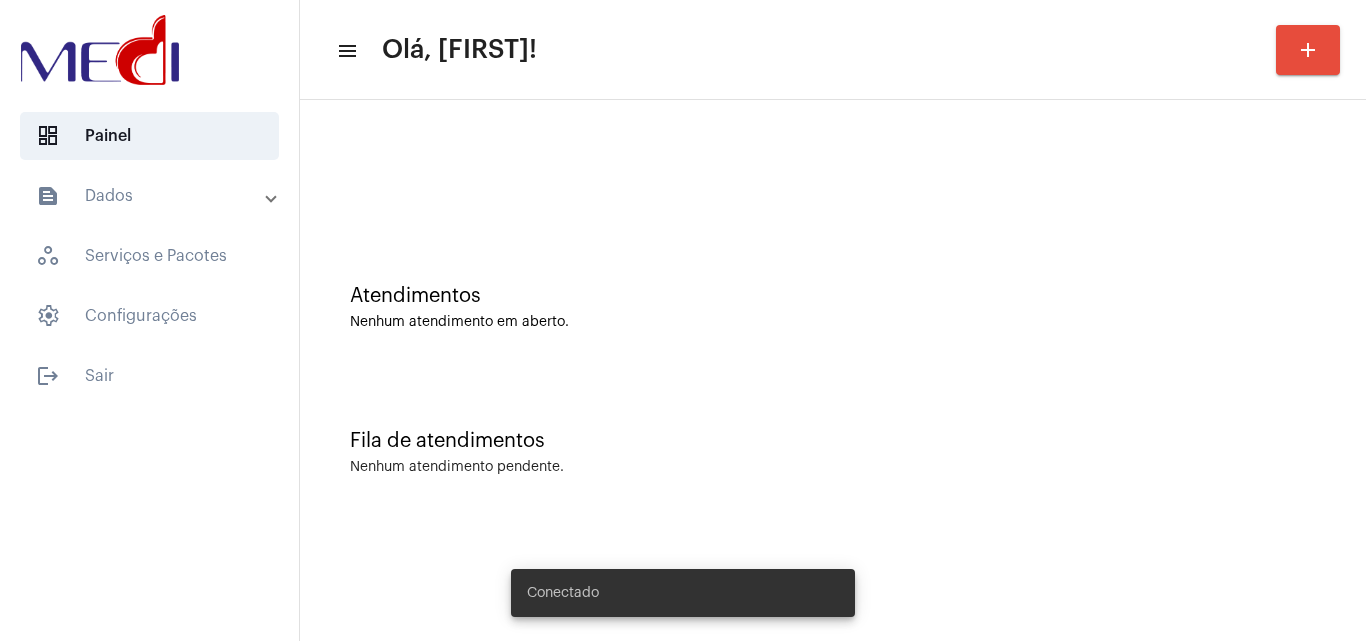 click on "Fila de atendimentos Nenhum atendimento pendente." 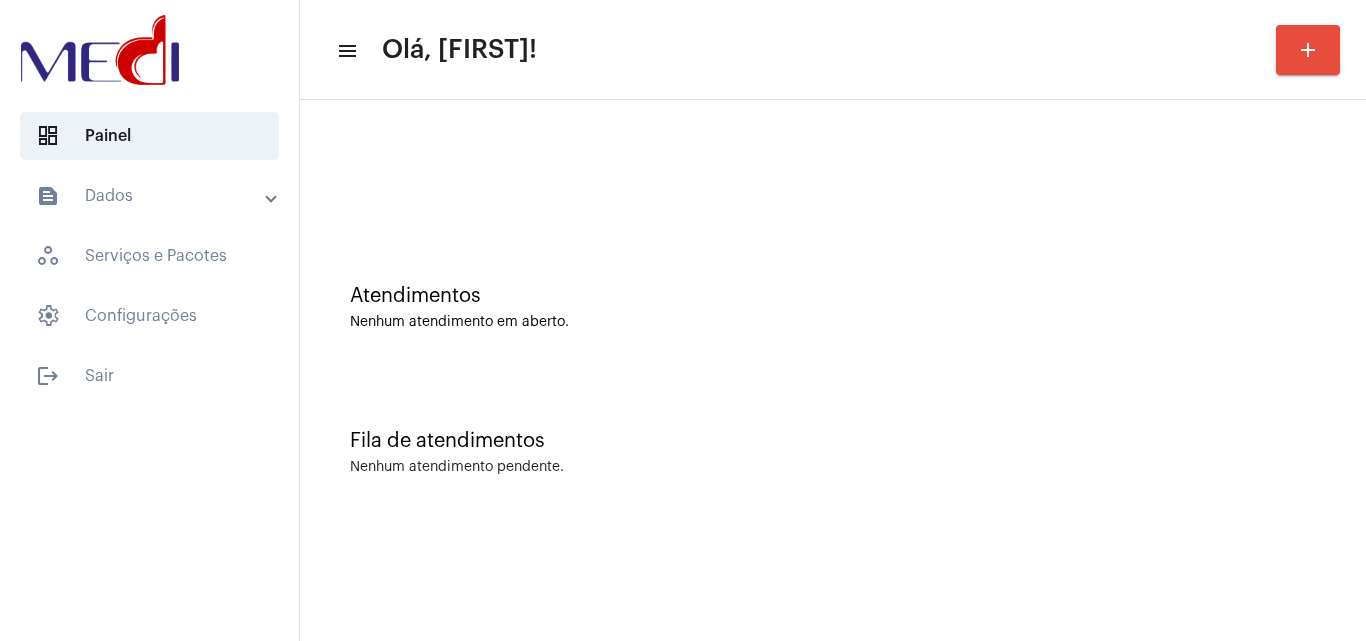 click on "Fila de atendimentos Nenhum atendimento pendente." 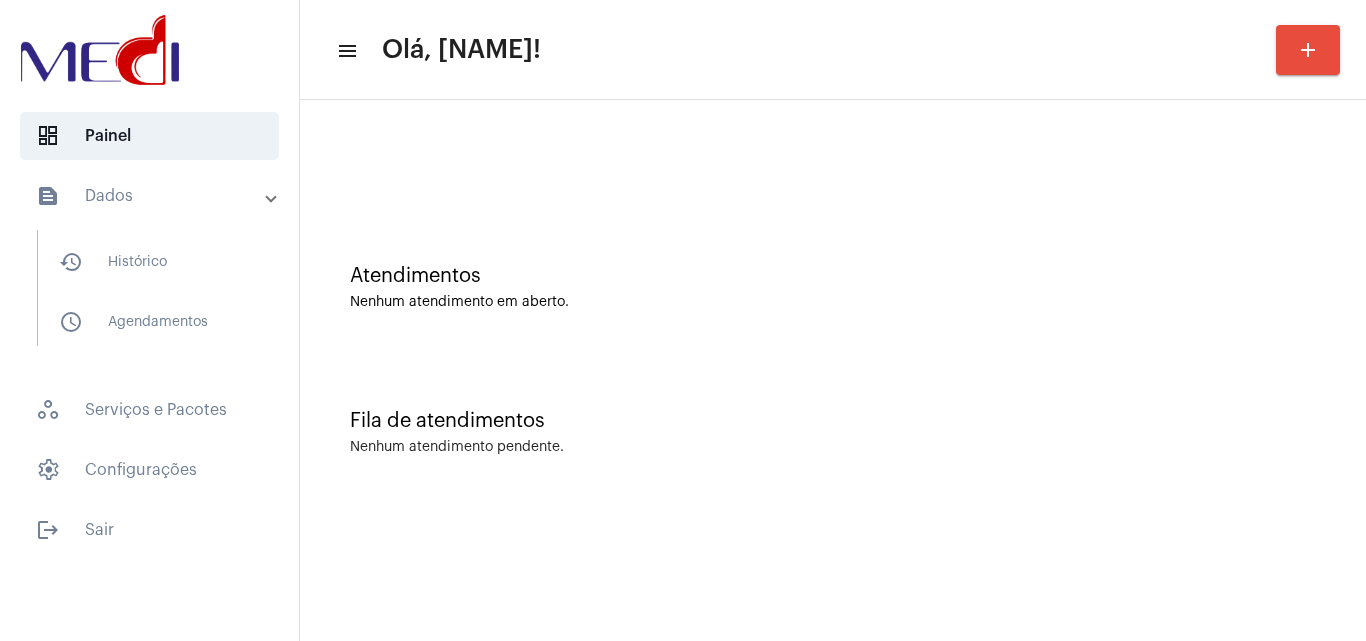 scroll, scrollTop: 0, scrollLeft: 0, axis: both 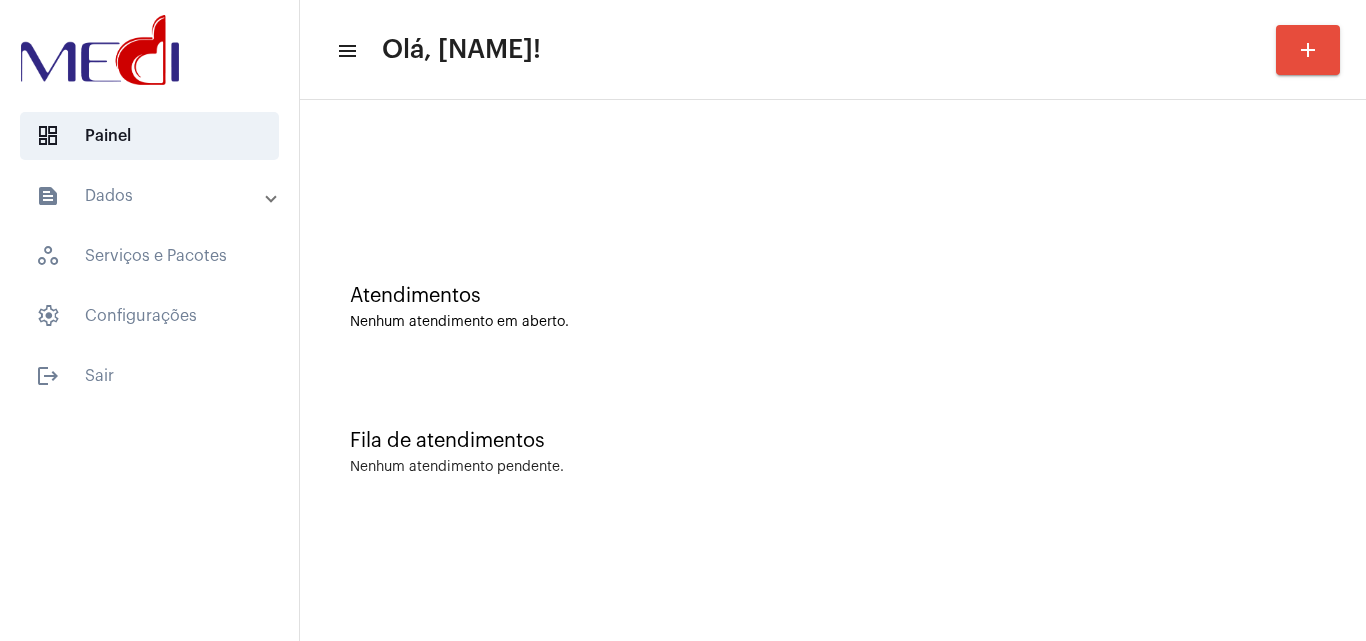 click on "Fila de atendimentos Nenhum atendimento pendente." 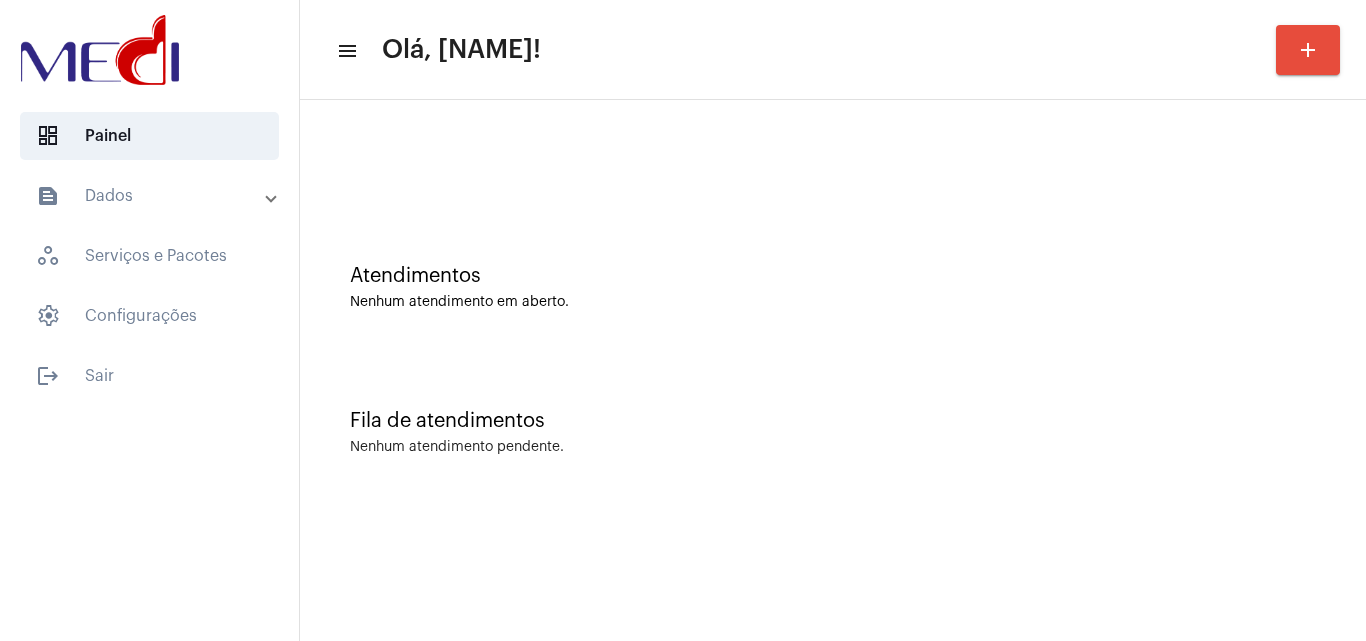 scroll, scrollTop: 0, scrollLeft: 0, axis: both 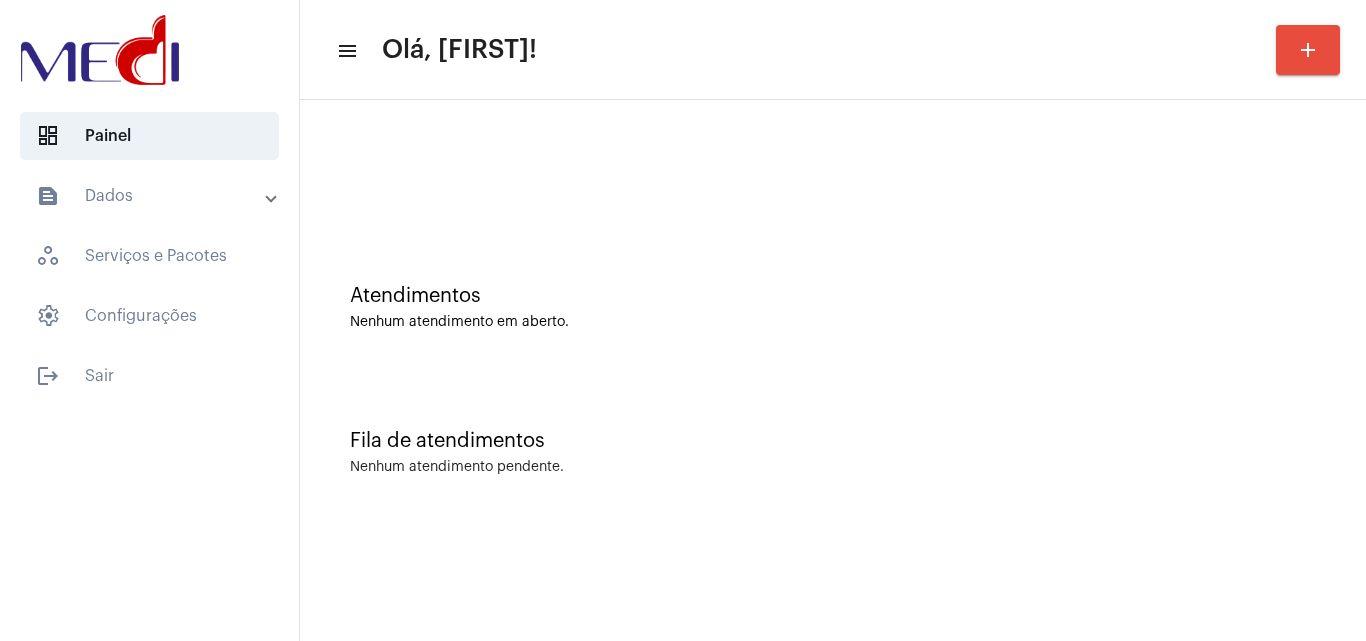 click on "Fila de atendimentos Nenhum atendimento pendente." 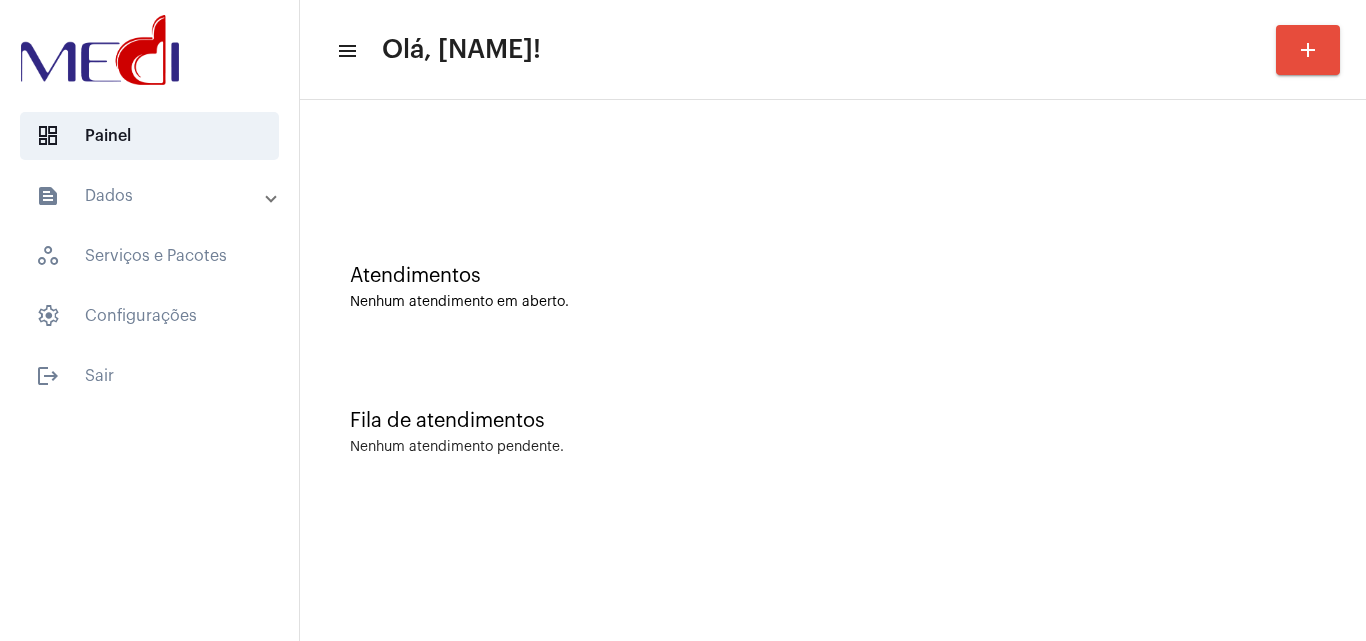 scroll, scrollTop: 0, scrollLeft: 0, axis: both 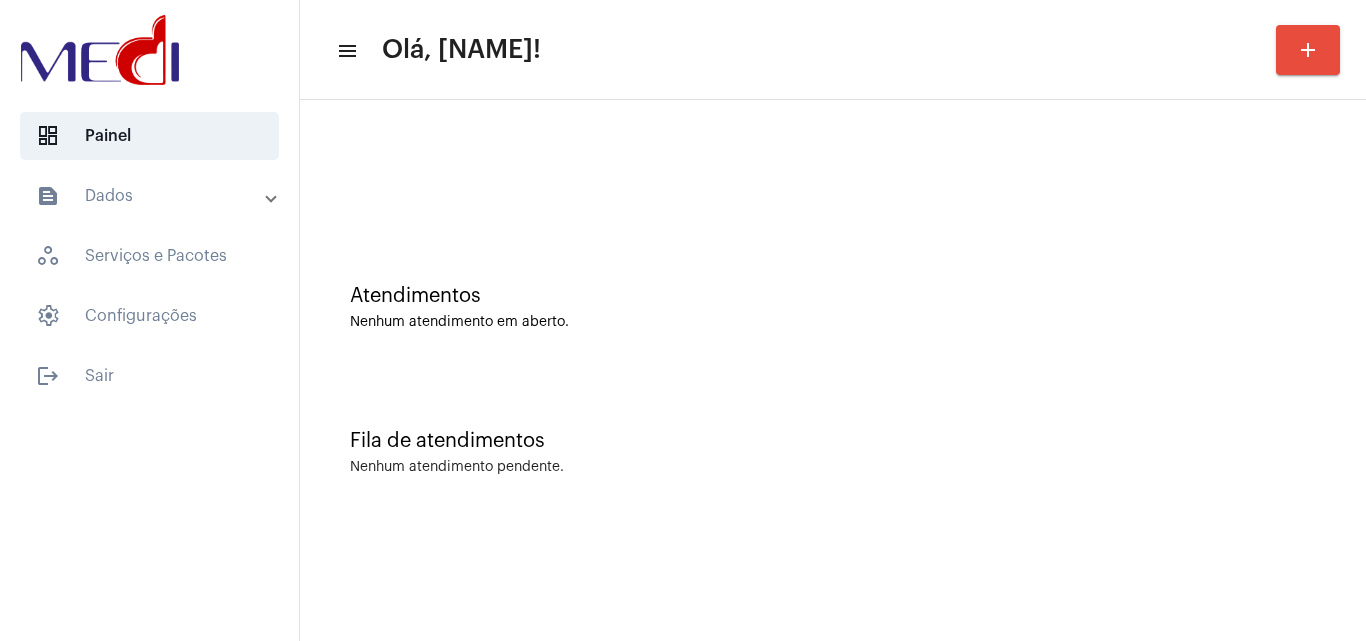 click on "Fila de atendimentos Nenhum atendimento pendente." 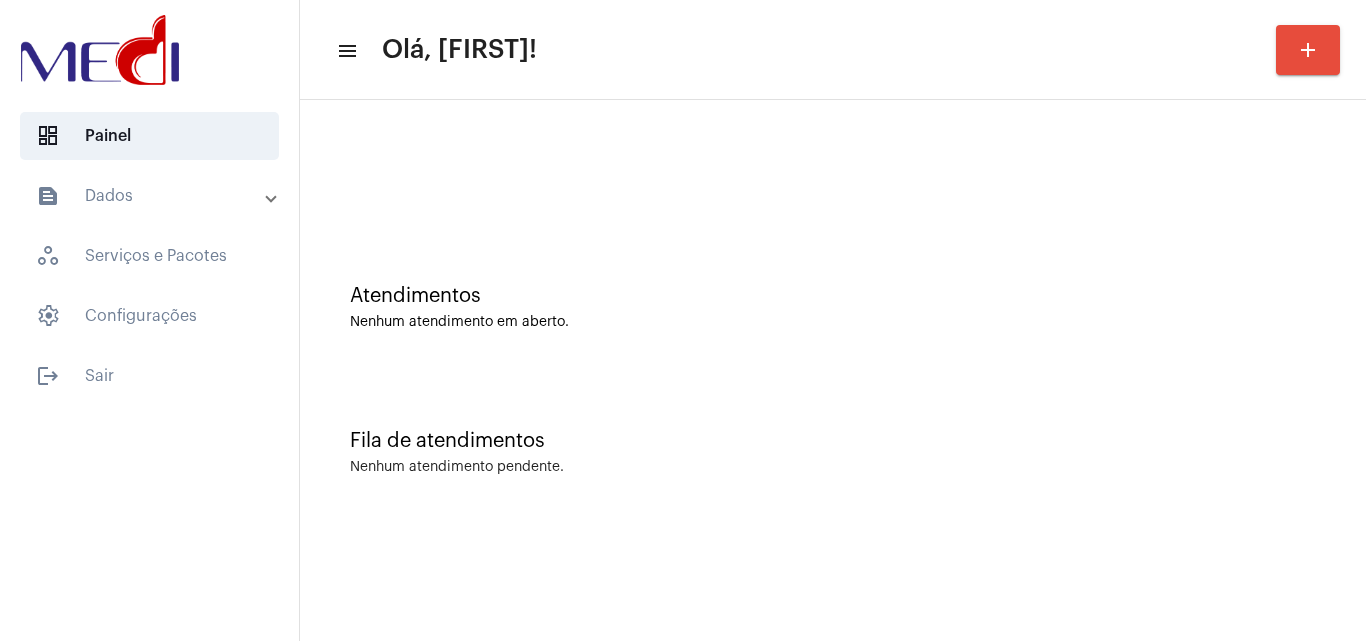 scroll, scrollTop: 0, scrollLeft: 0, axis: both 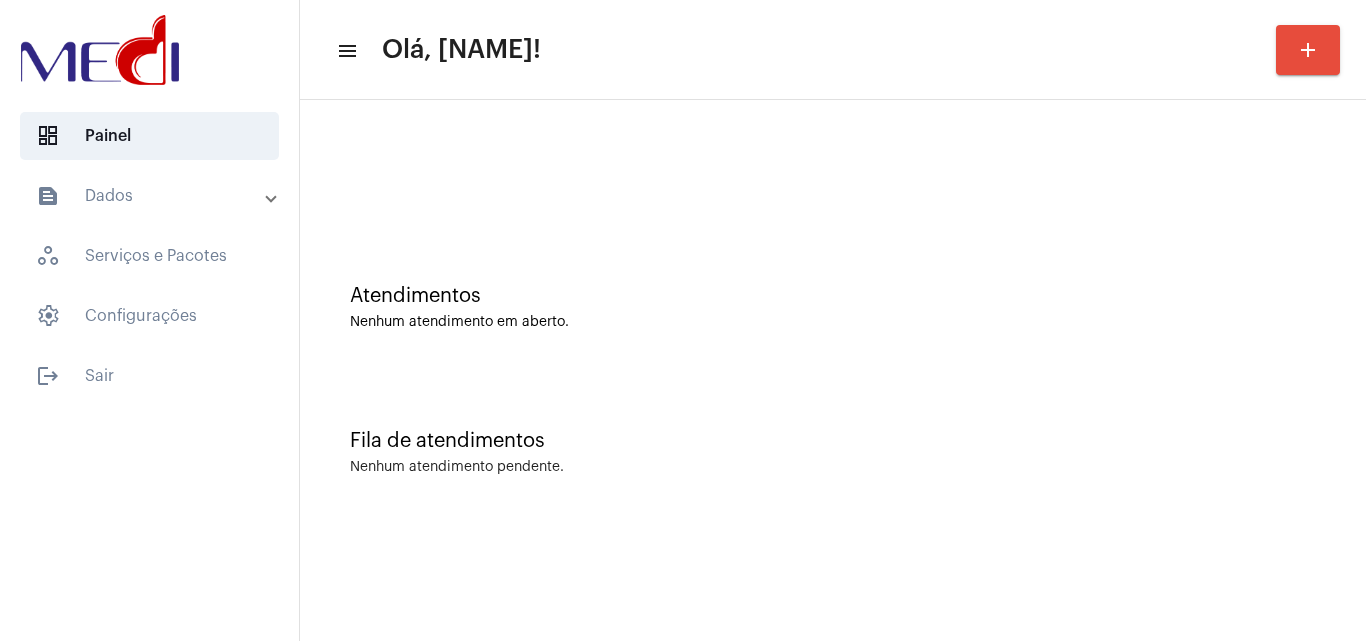 click on "Atendimentos Nenhum atendimento em aberto." 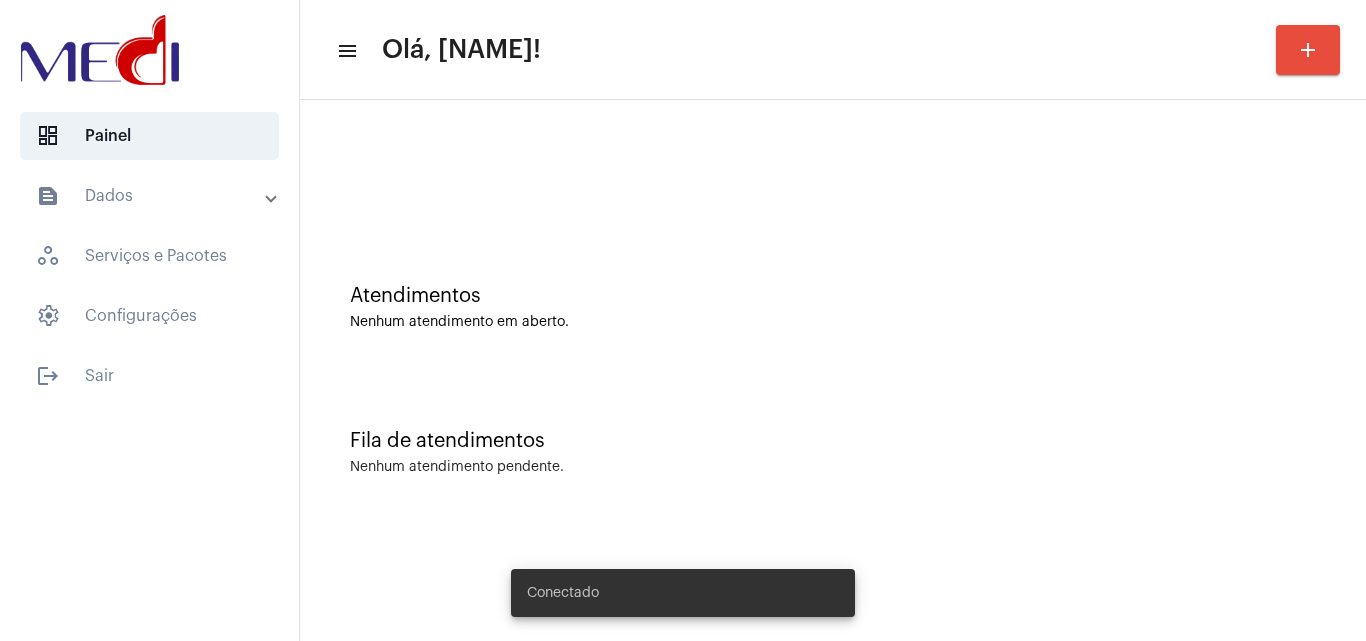 scroll, scrollTop: 0, scrollLeft: 0, axis: both 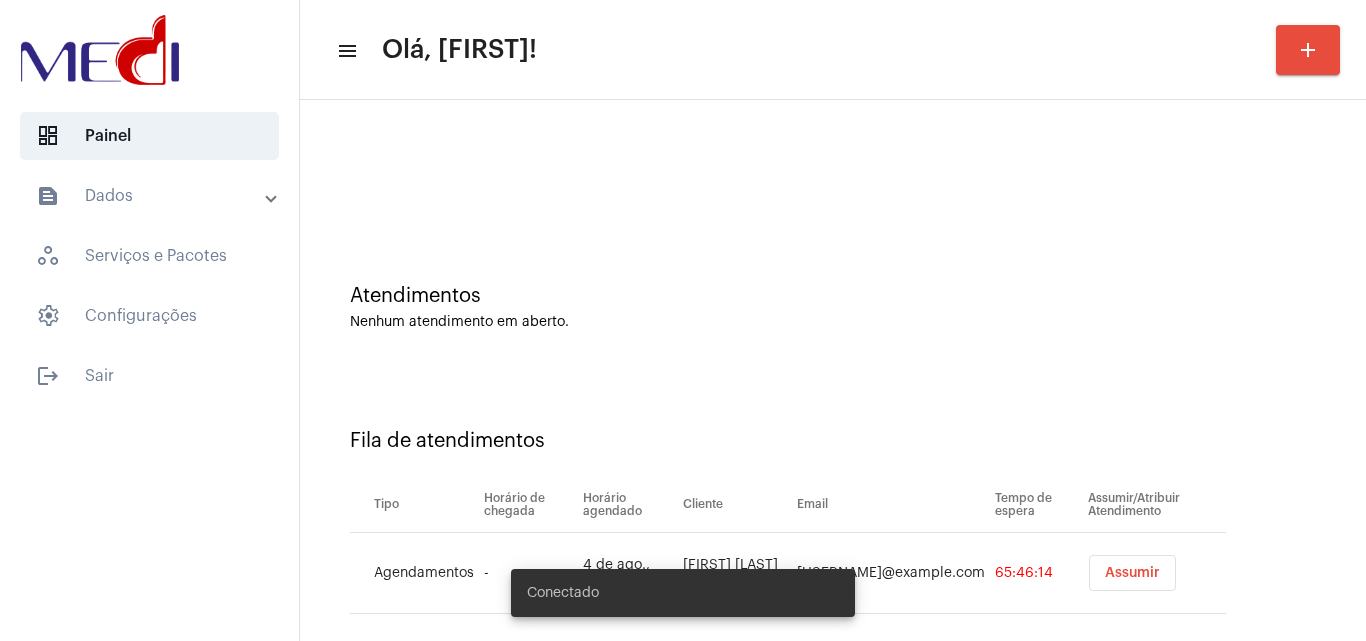 click on "Assumir" at bounding box center [1132, 573] 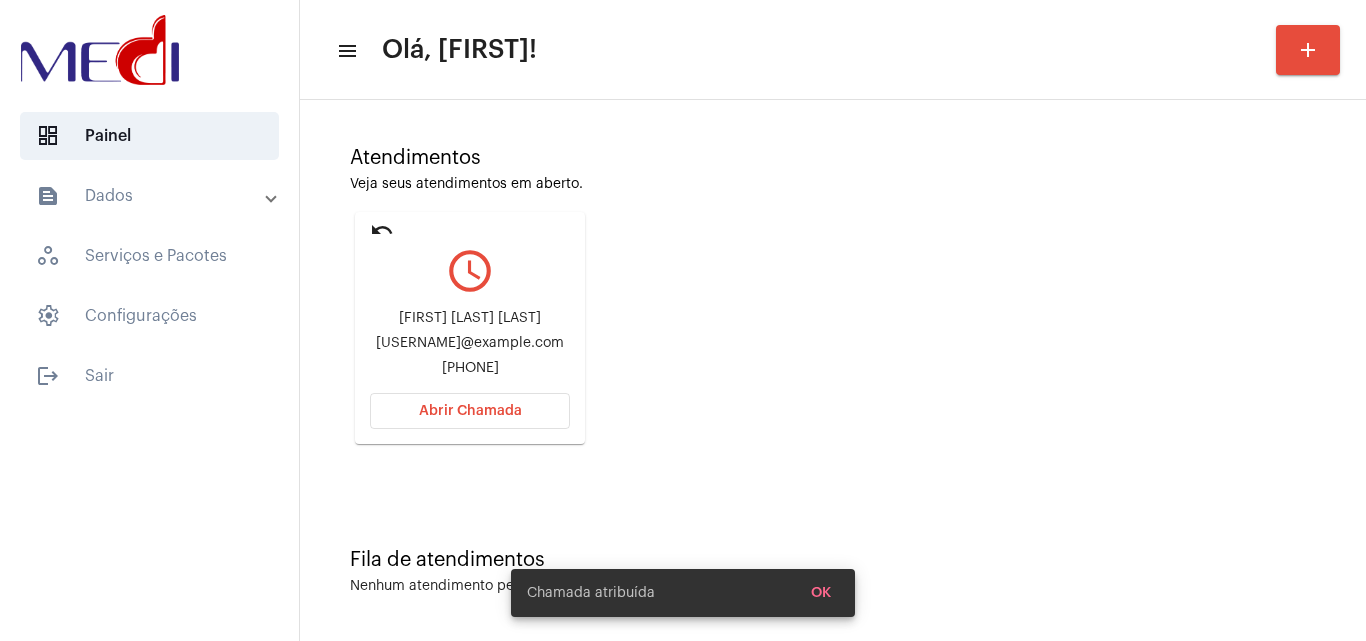 scroll, scrollTop: 141, scrollLeft: 0, axis: vertical 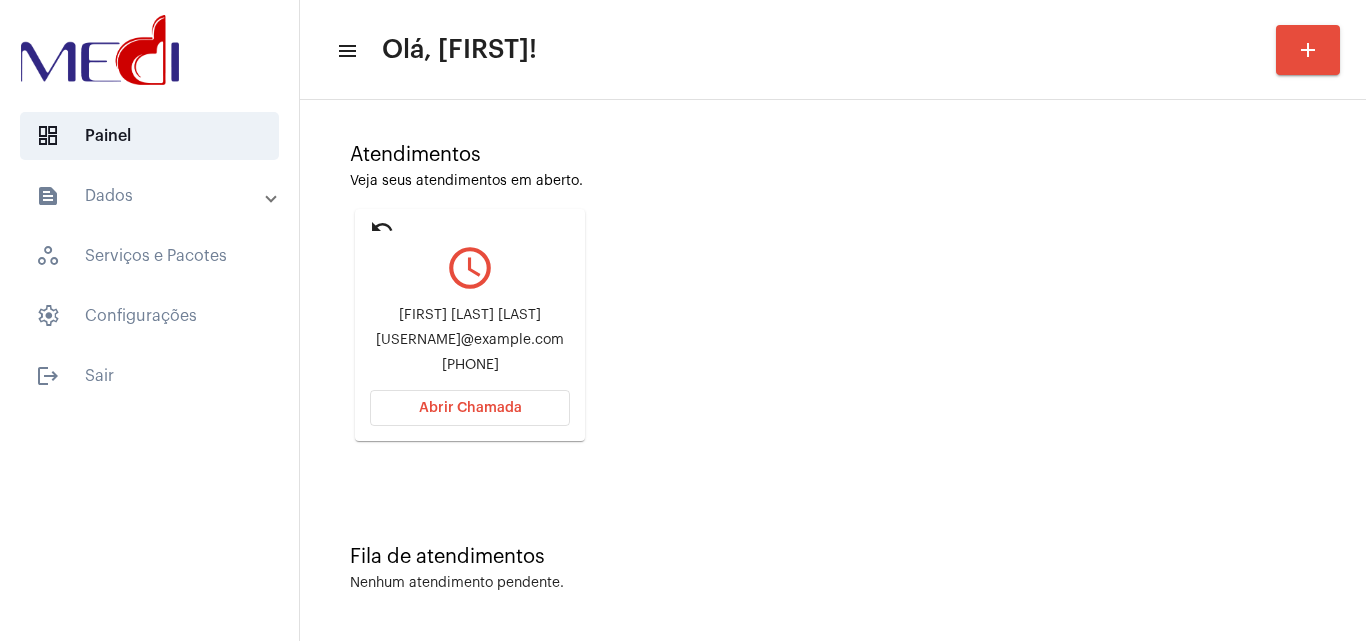 click on "Abrir Chamada" 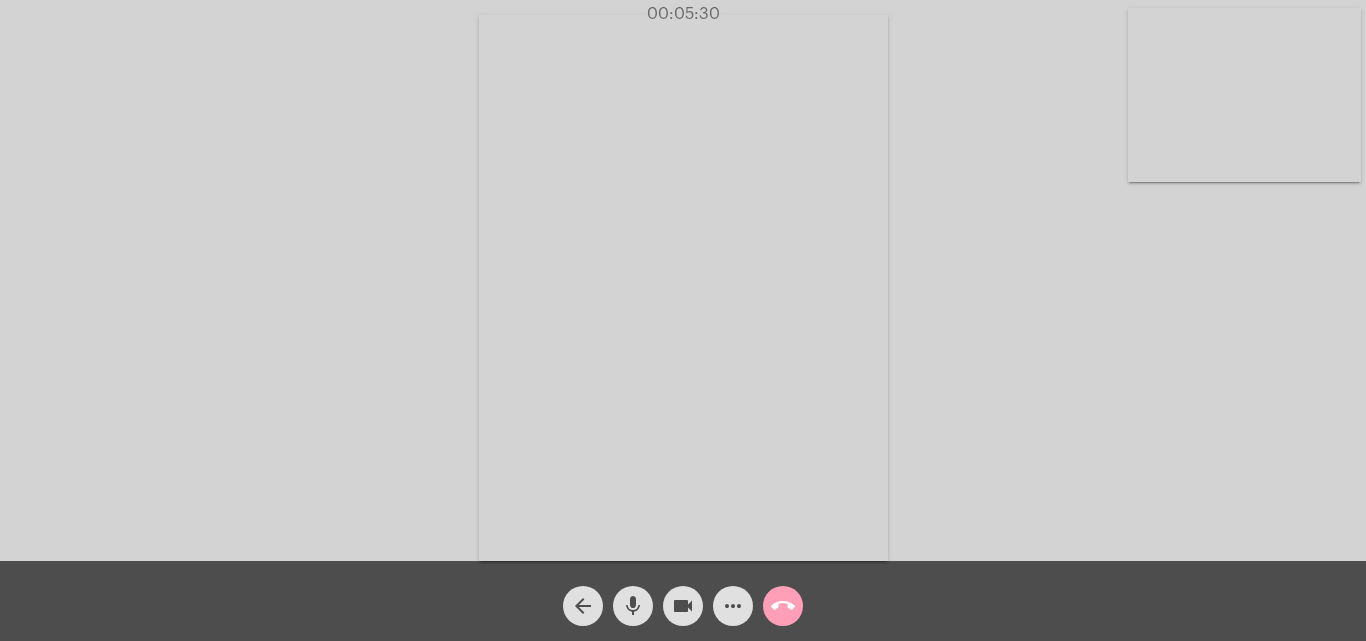 click on "call_end" 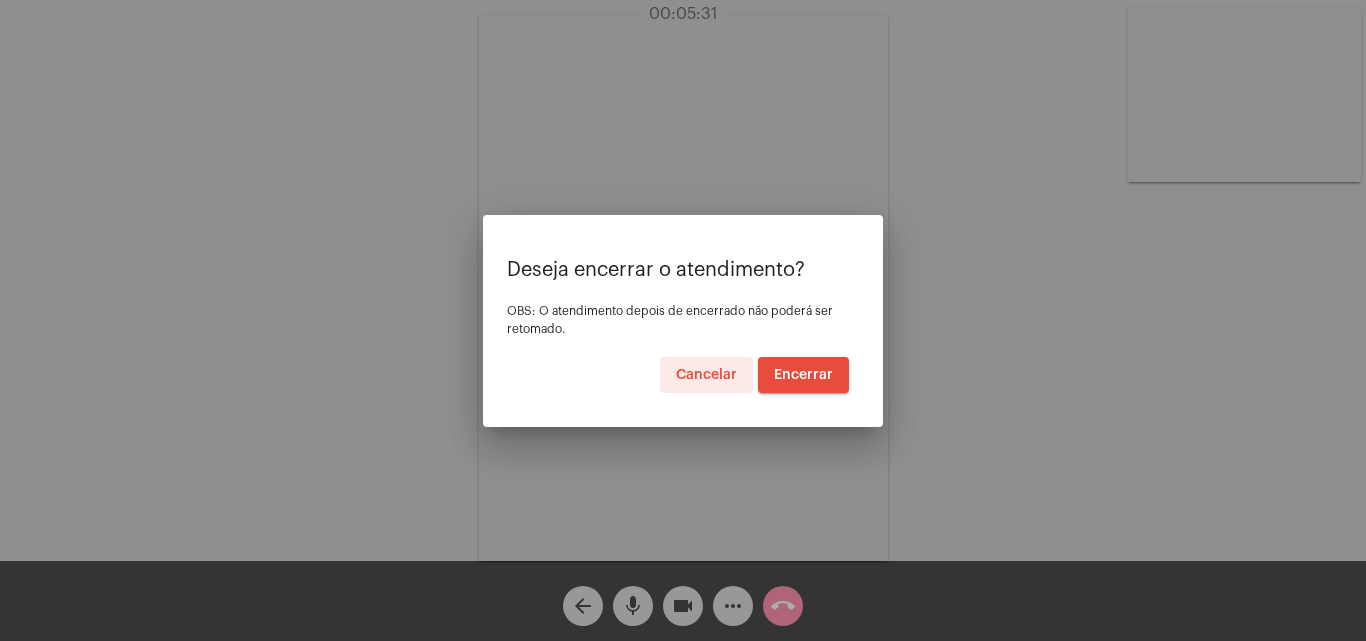 click on "Encerrar" at bounding box center [803, 375] 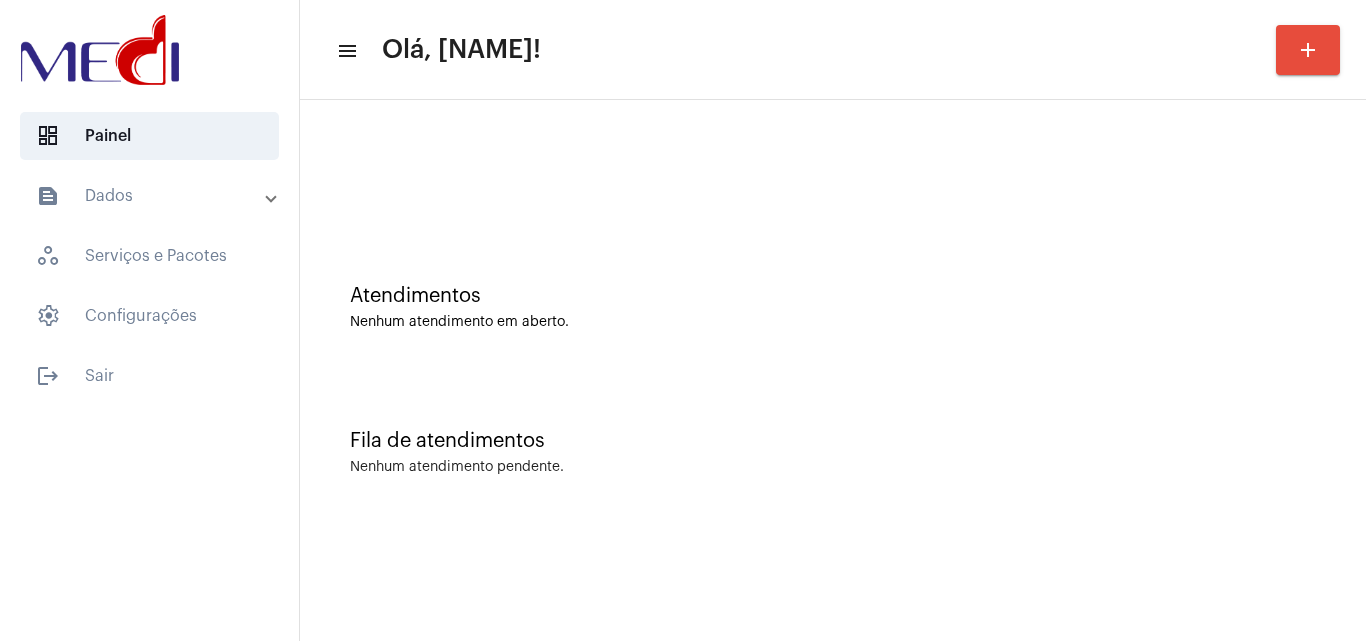 scroll, scrollTop: 0, scrollLeft: 0, axis: both 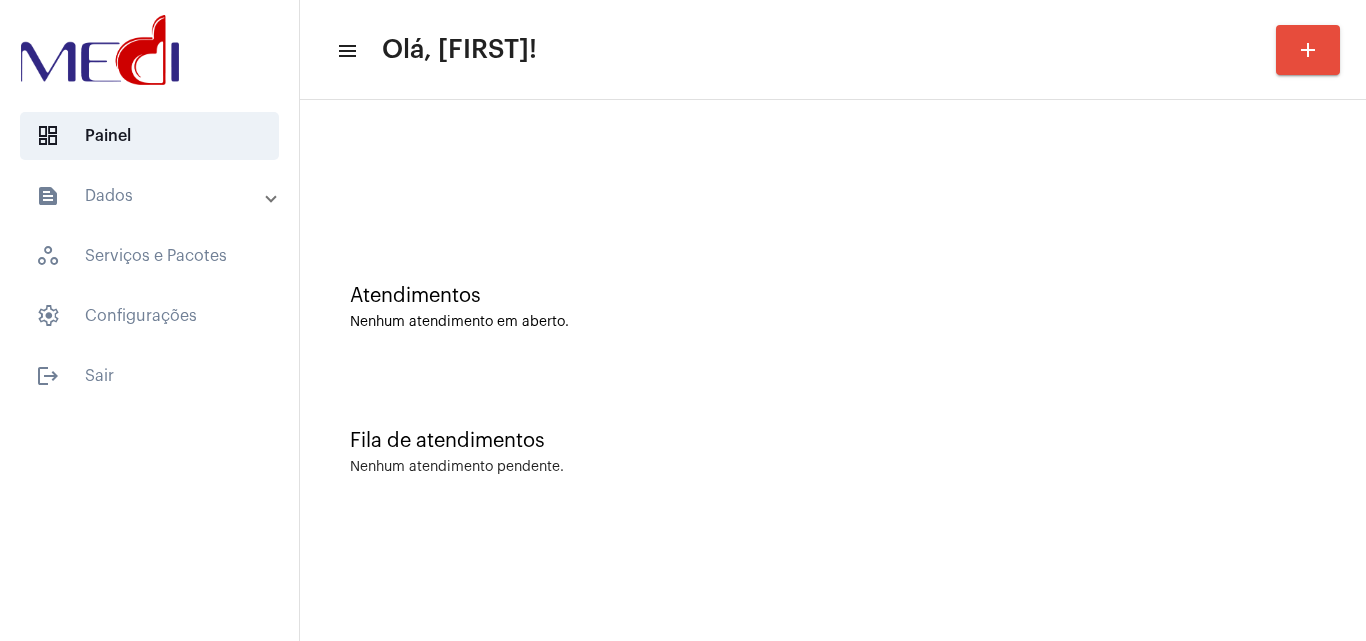 click on "Fila de atendimentos Nenhum atendimento pendente." 